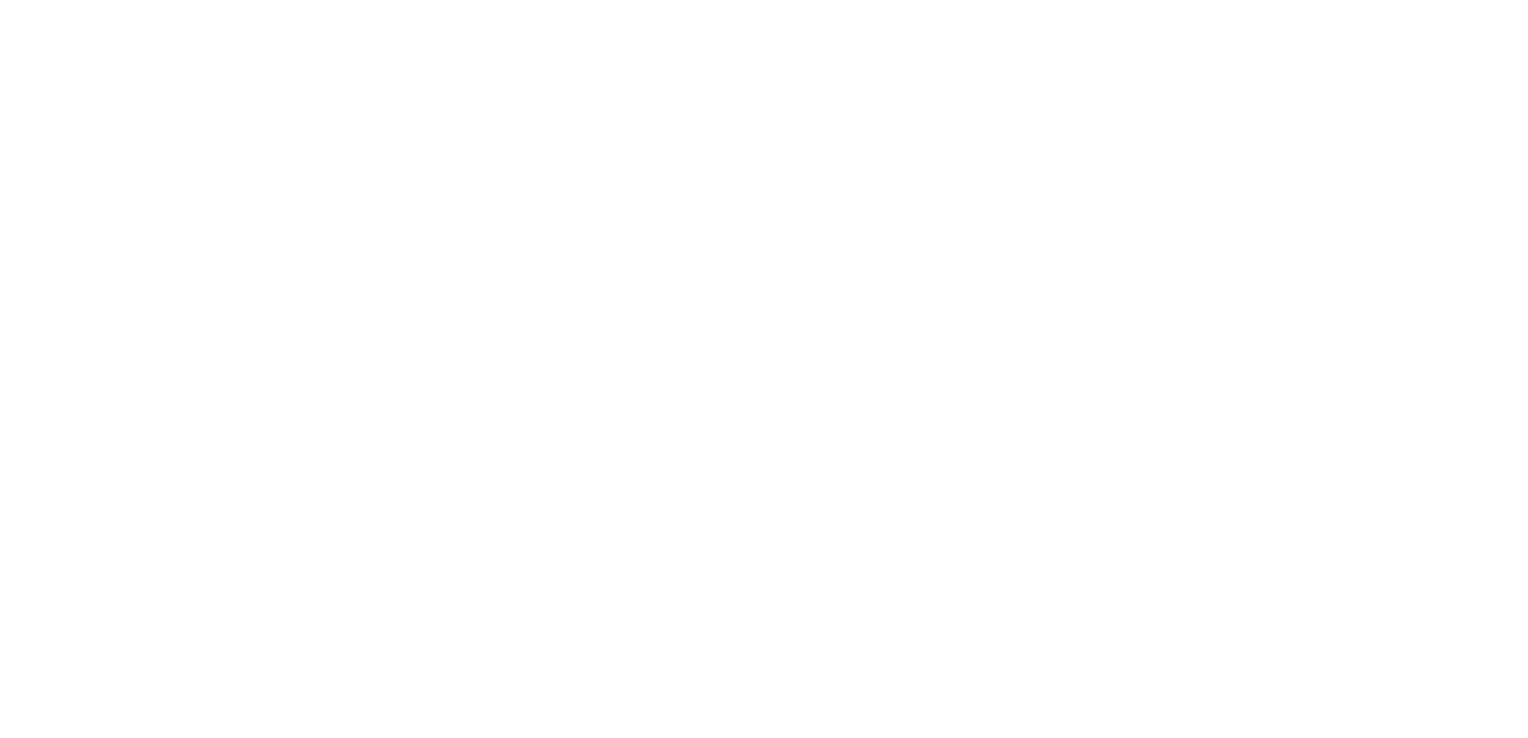 scroll, scrollTop: 0, scrollLeft: 0, axis: both 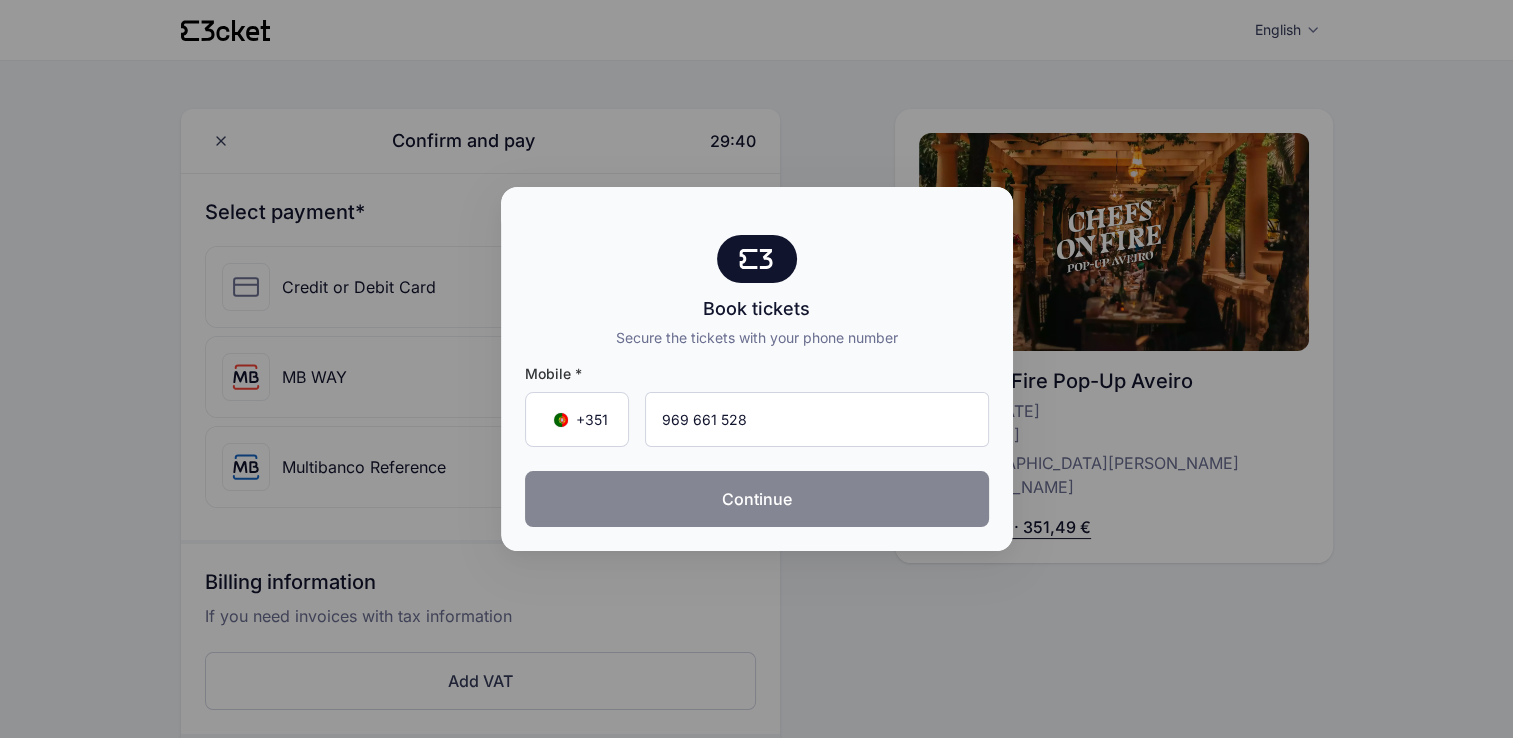 type on "969 661 528" 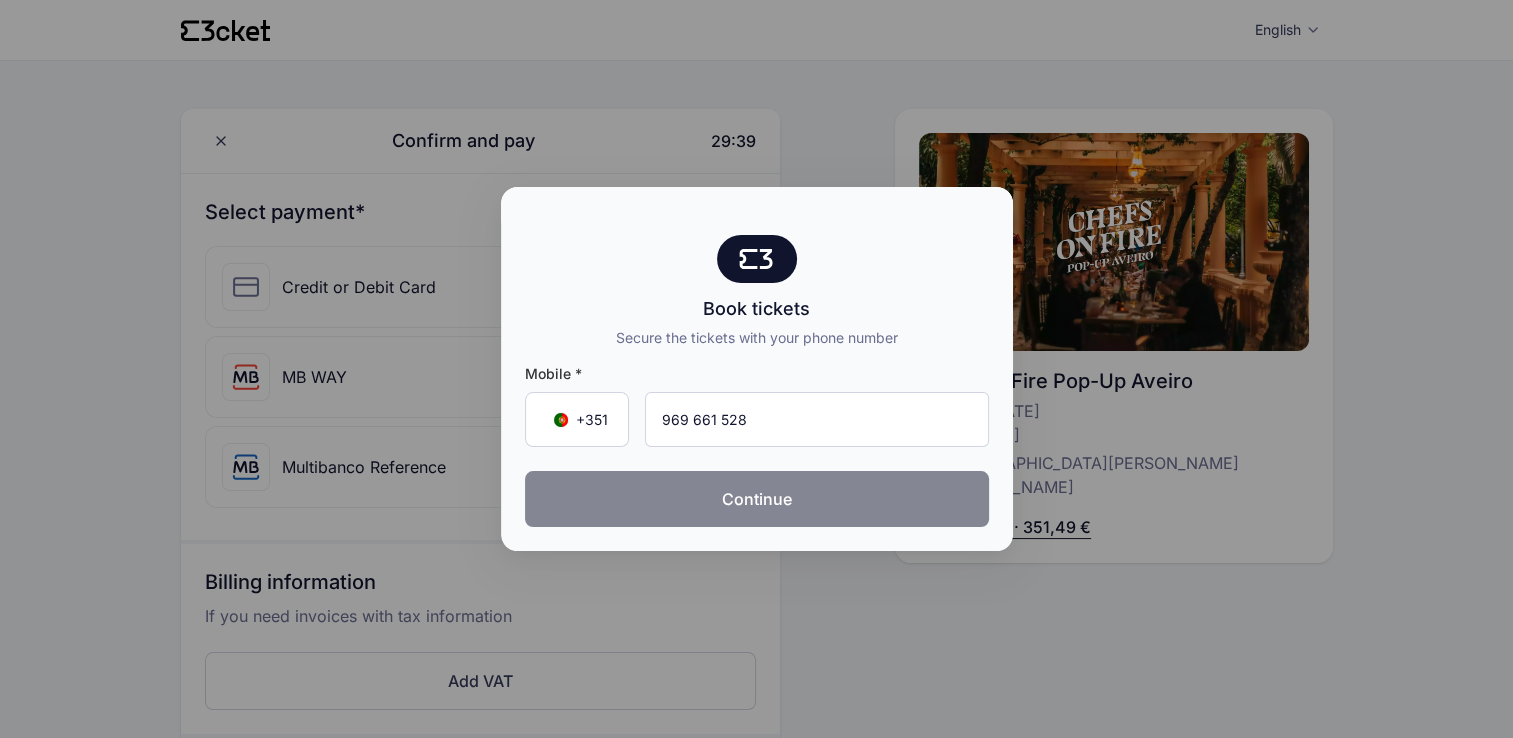 click on "Continue" at bounding box center (757, 499) 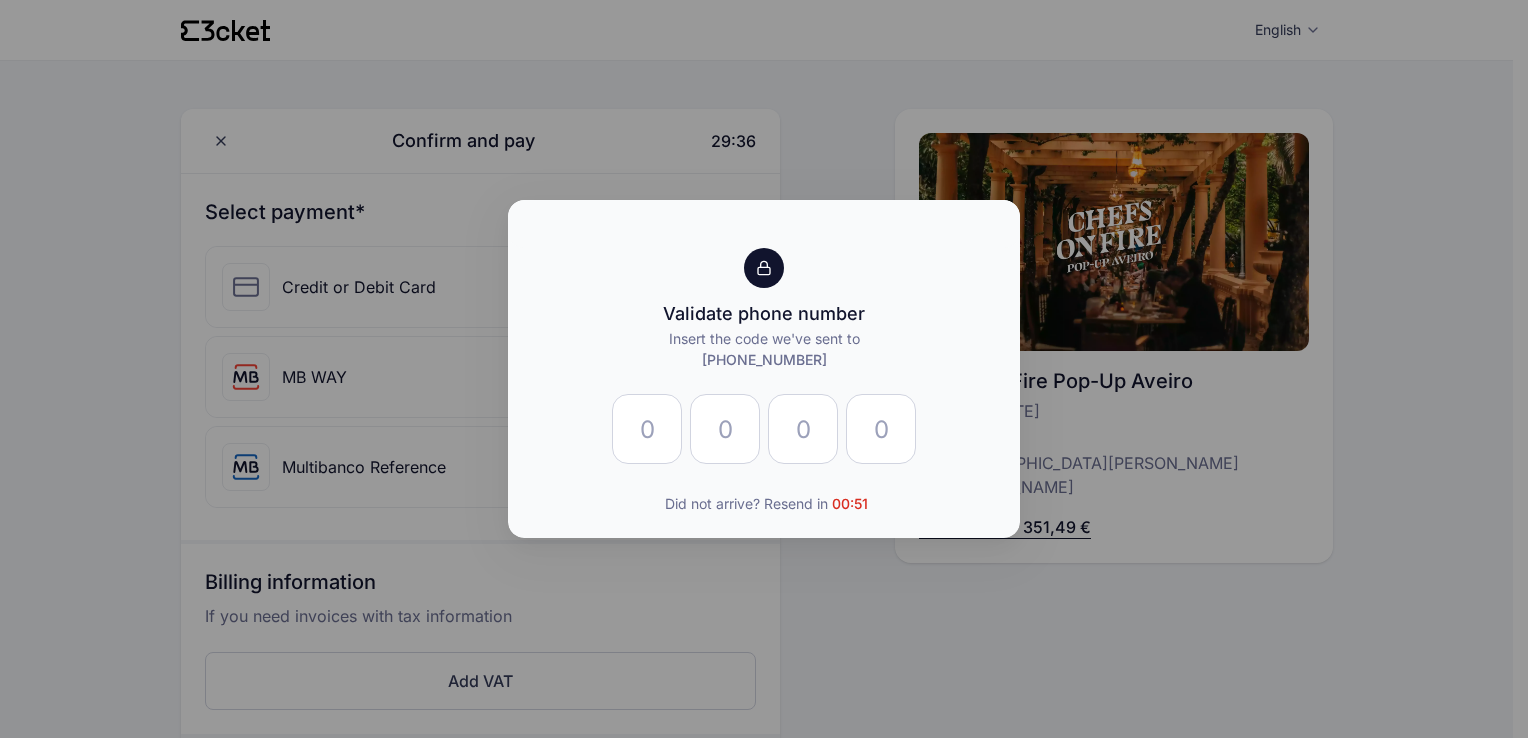 click at bounding box center (764, 224) 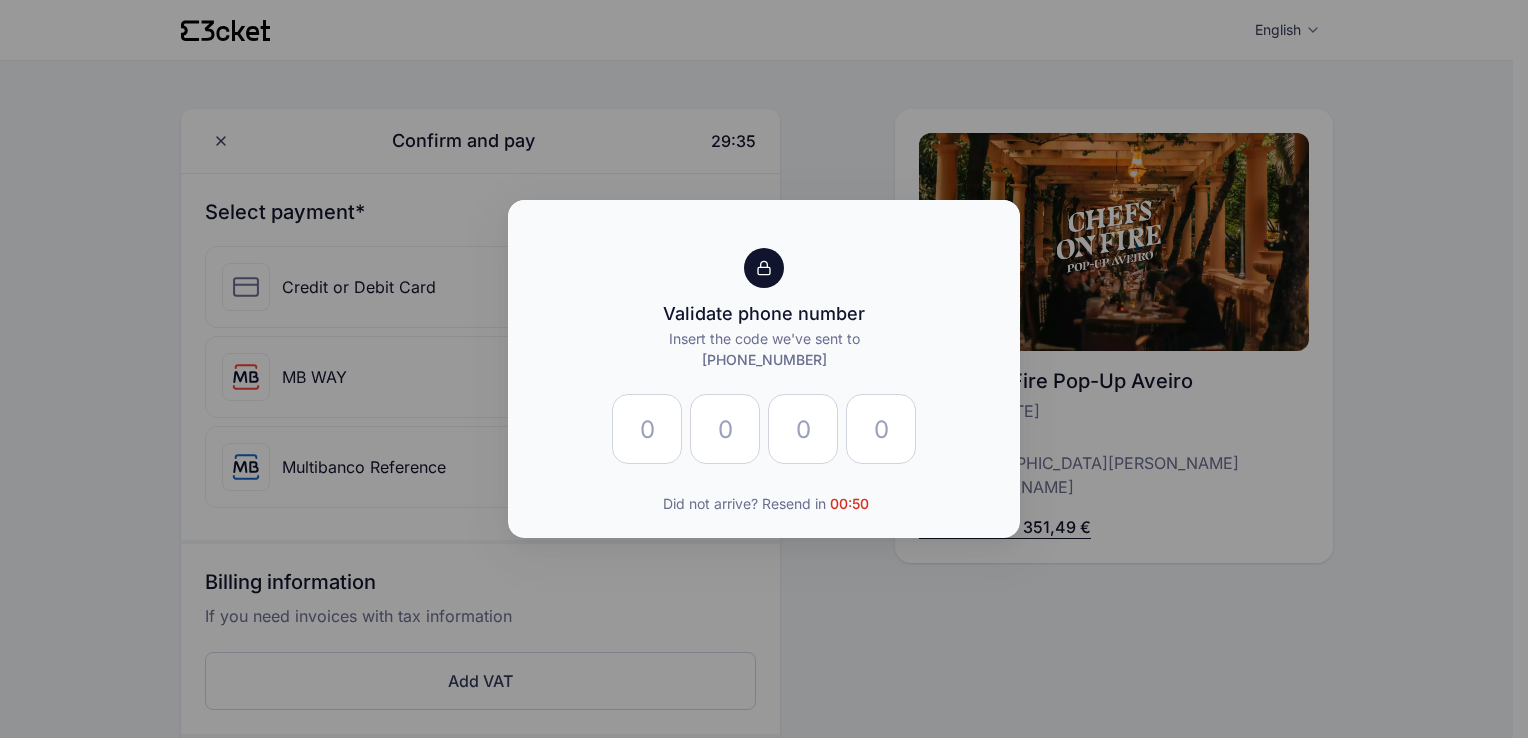 click at bounding box center [764, 224] 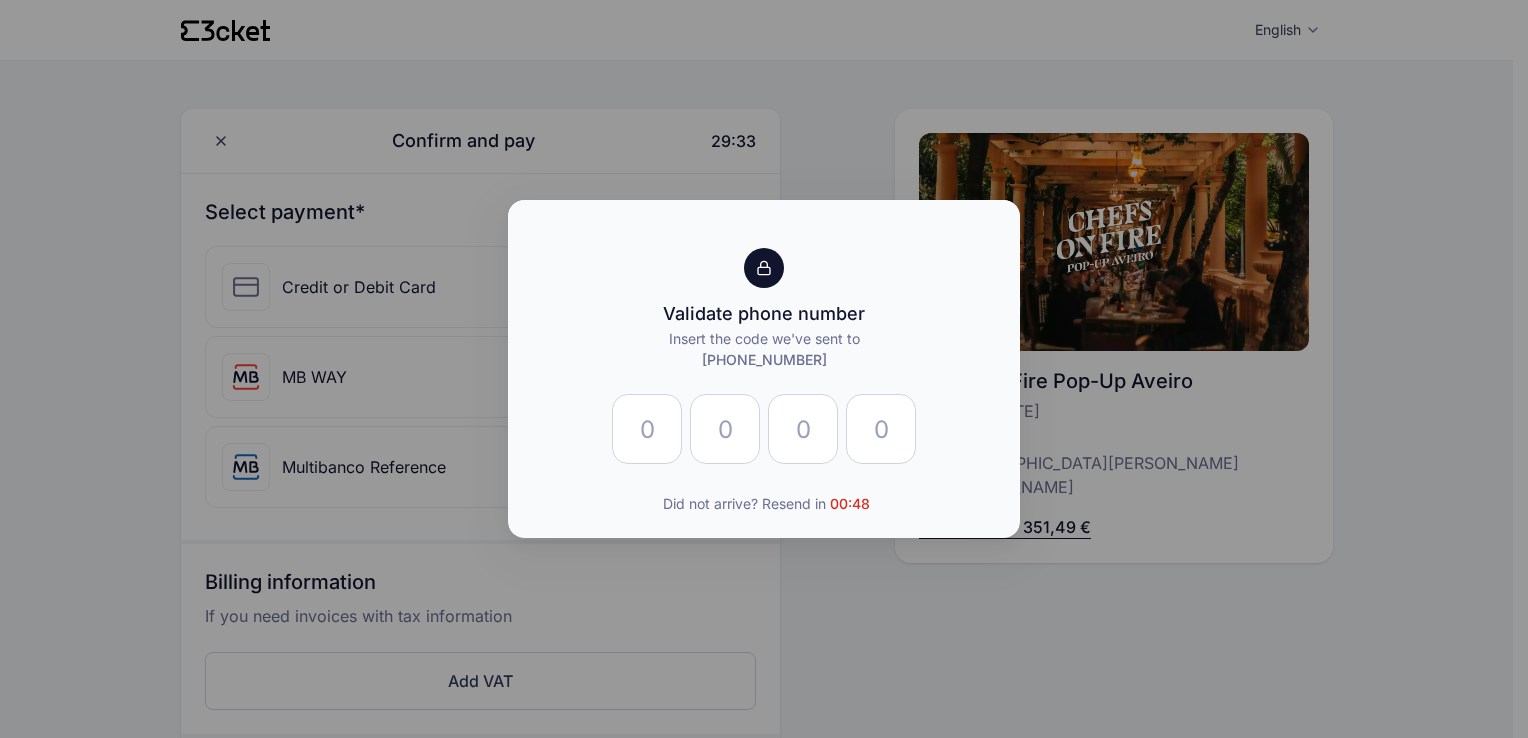 drag, startPoint x: 912, startPoint y: 249, endPoint x: 662, endPoint y: 333, distance: 263.7347 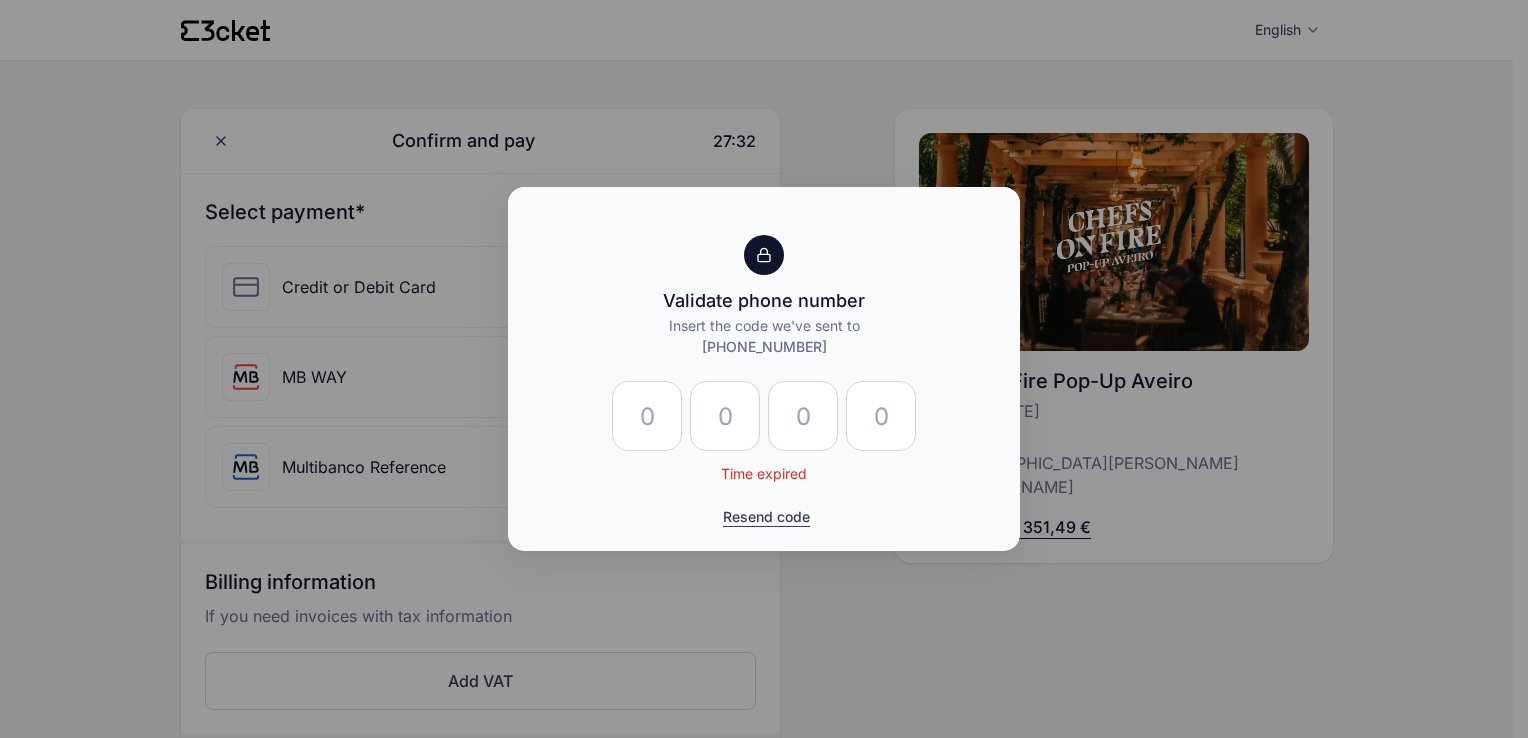click on "Resend code" at bounding box center [766, 517] 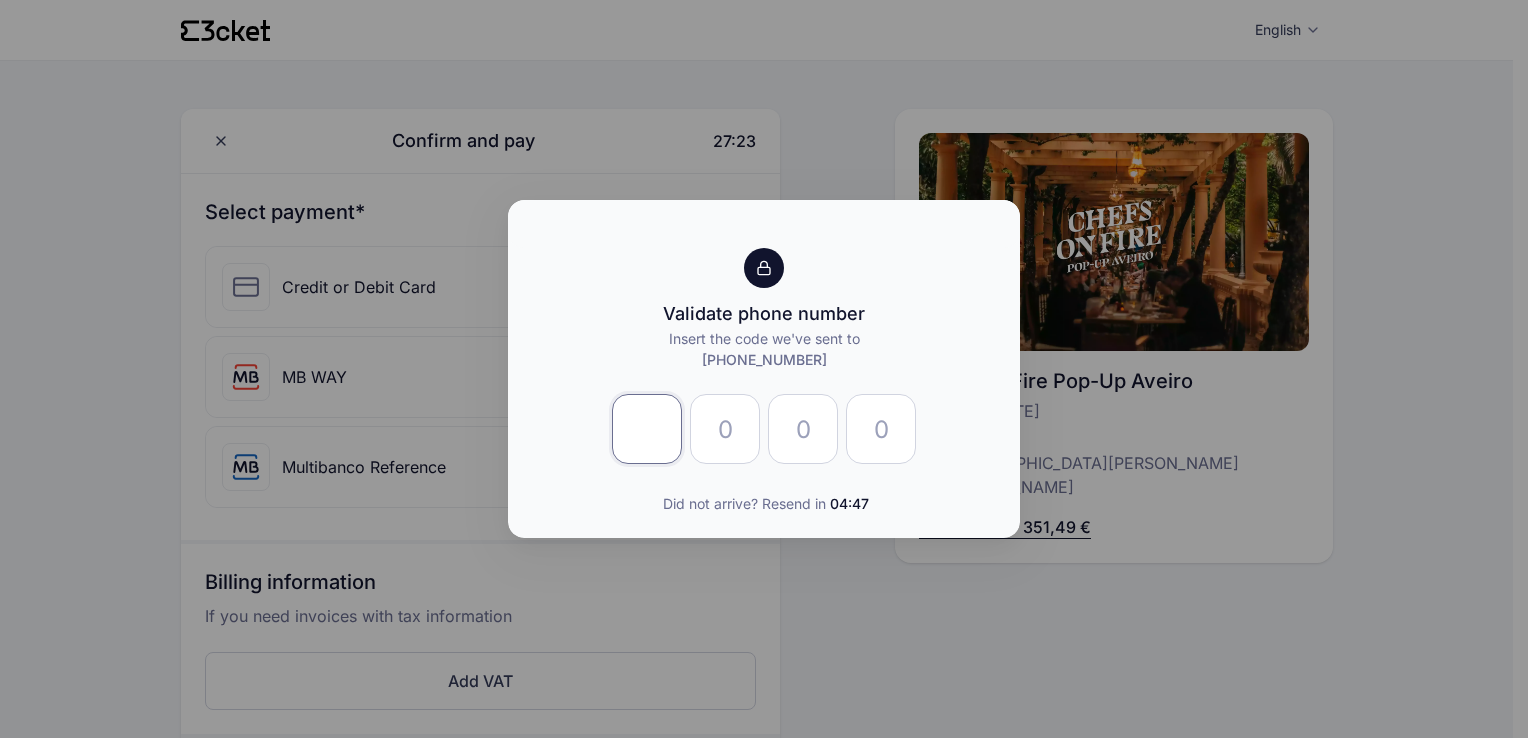 click at bounding box center [647, 429] 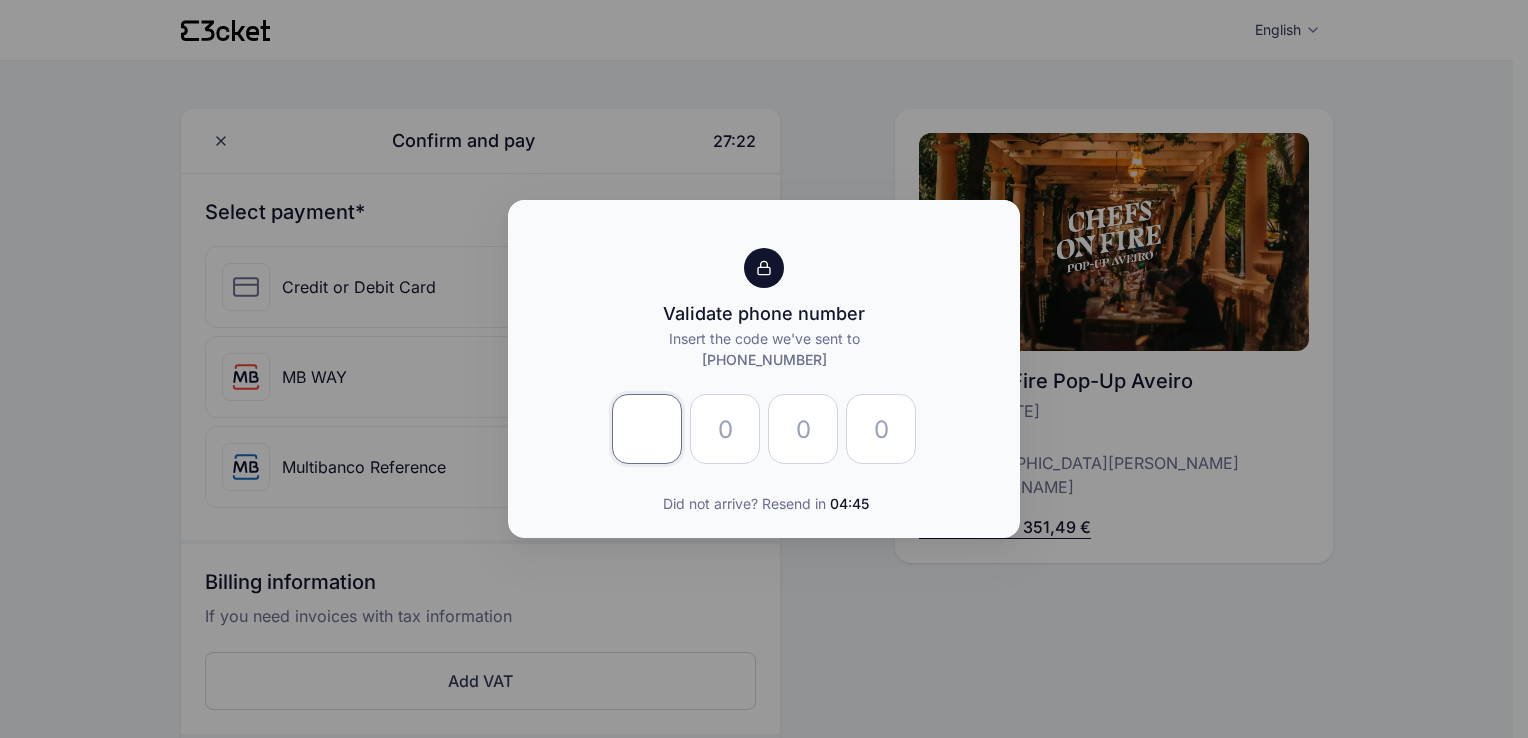 type on "0" 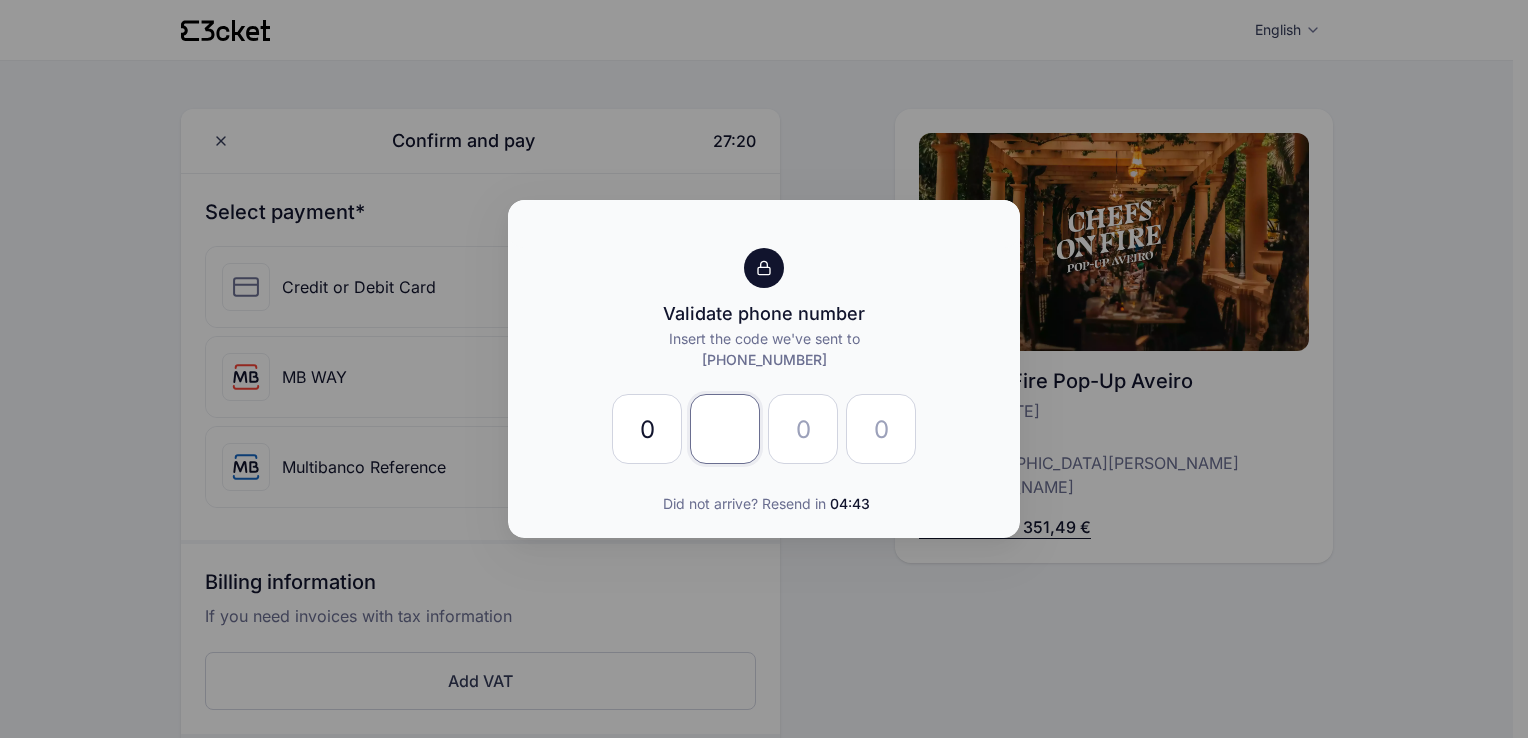 type on "7" 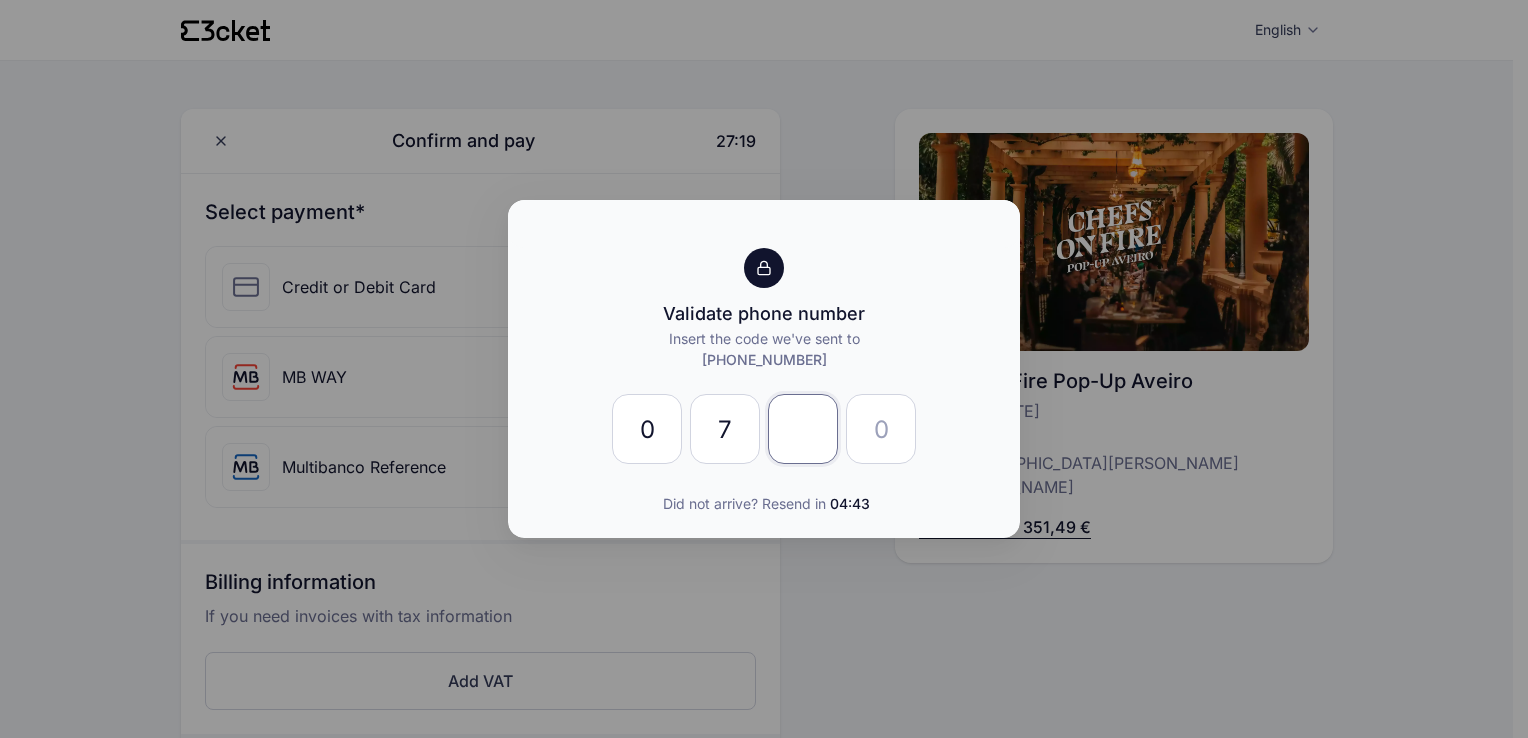 type on "5" 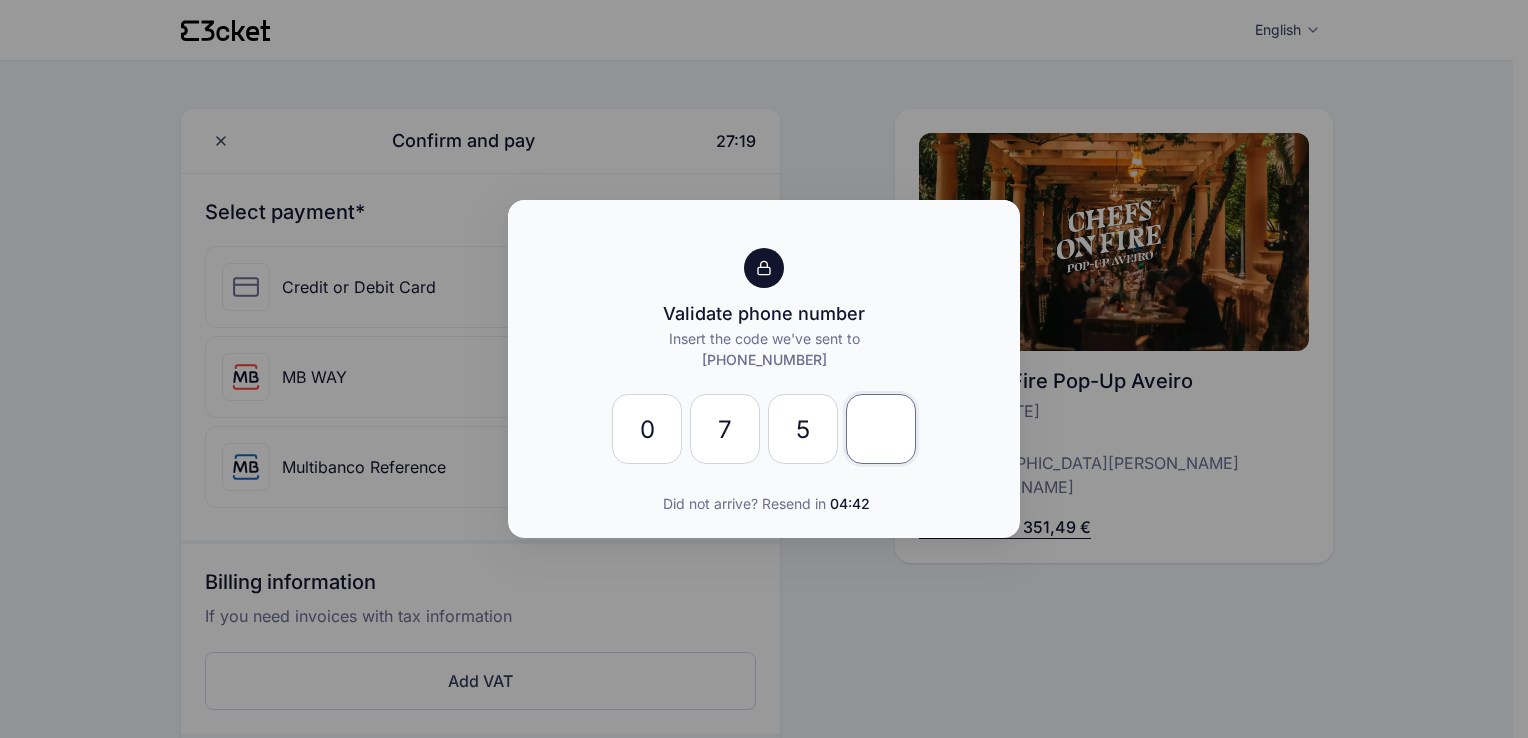 type on "4" 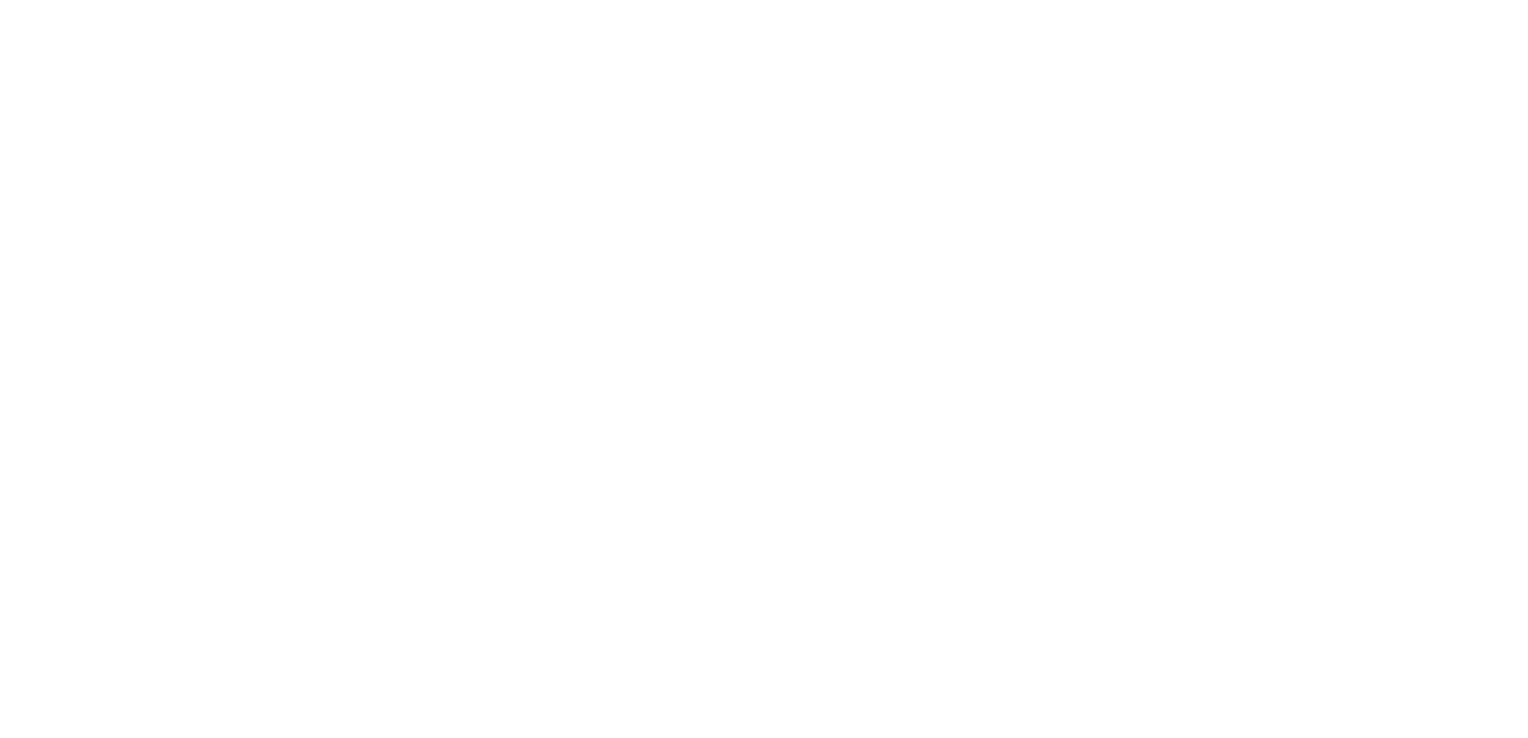 scroll, scrollTop: 0, scrollLeft: 0, axis: both 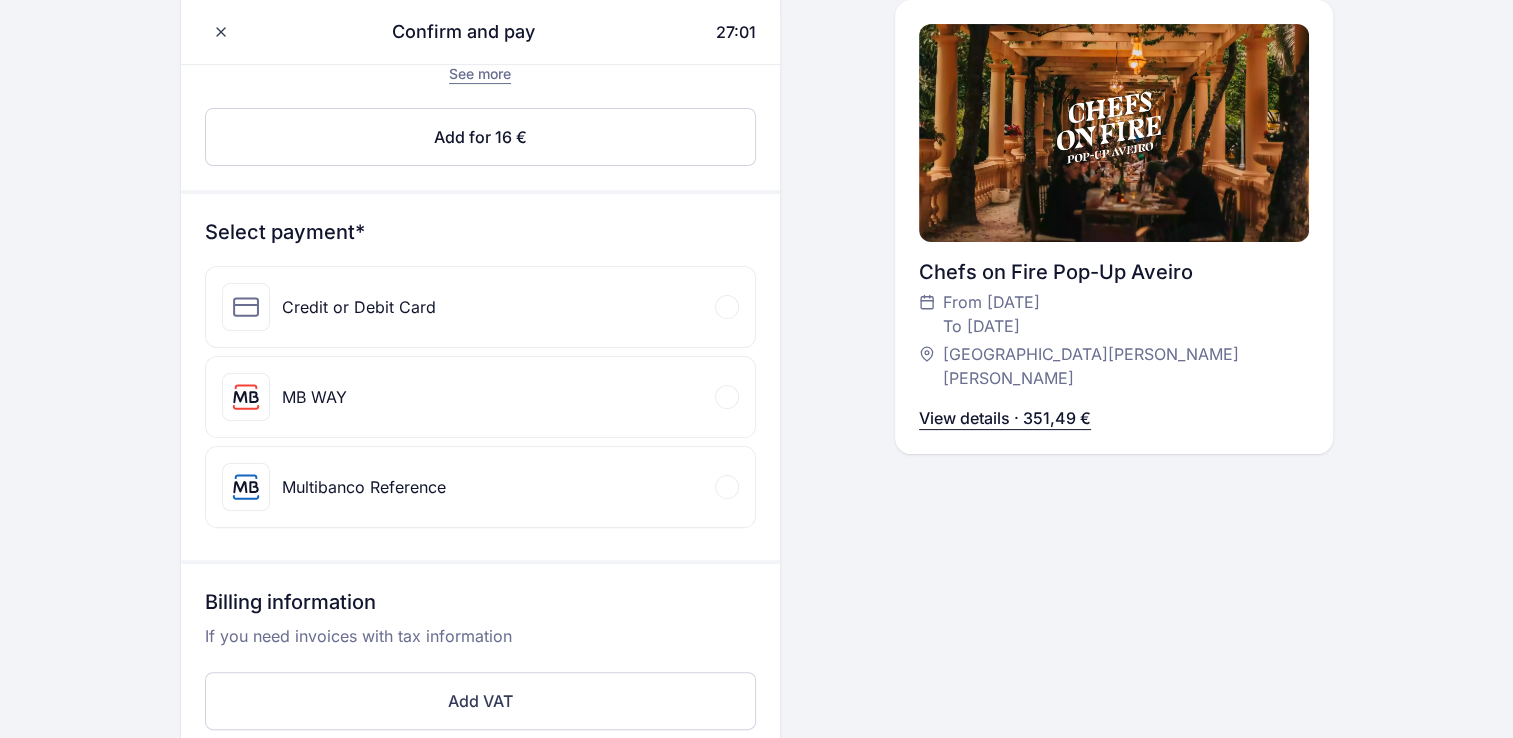 click 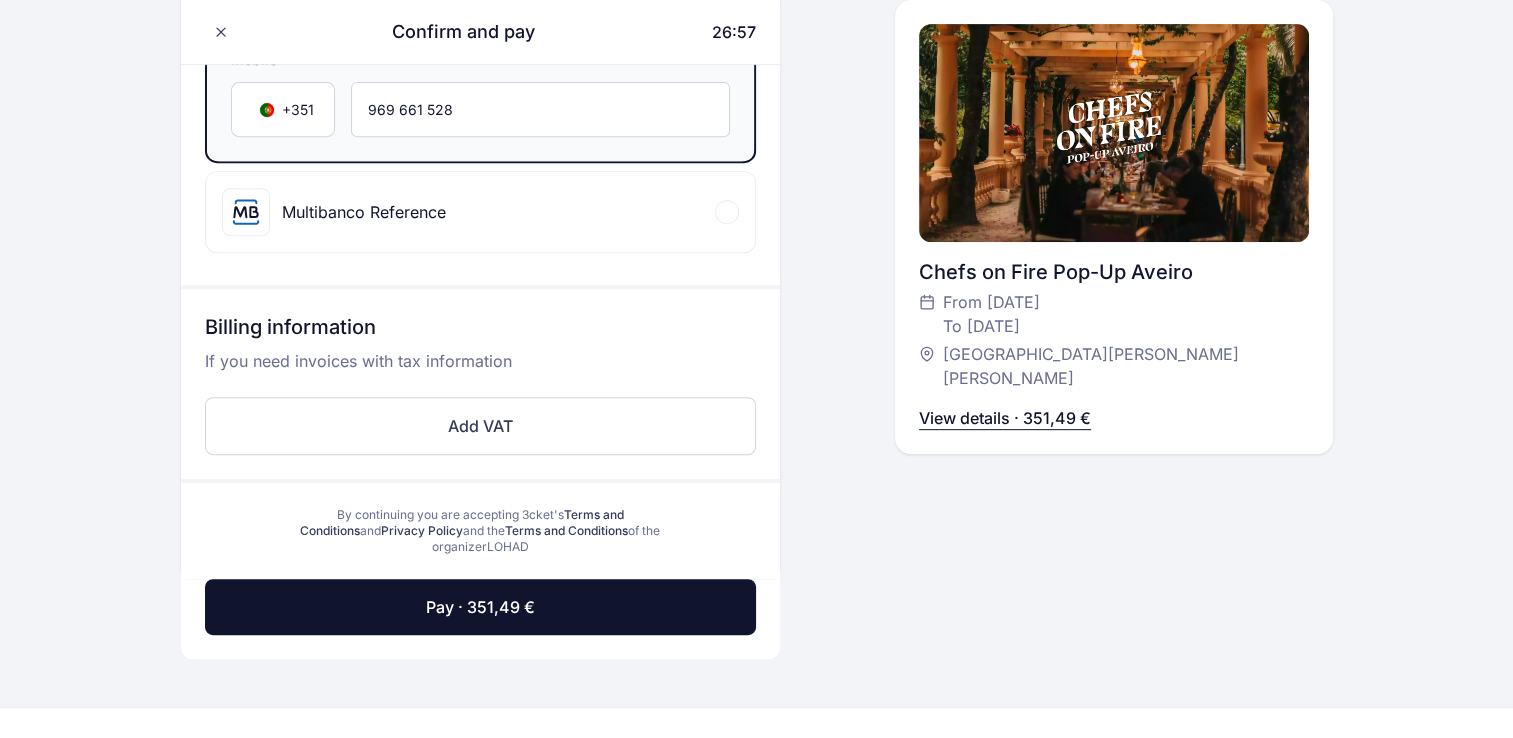 scroll, scrollTop: 826, scrollLeft: 0, axis: vertical 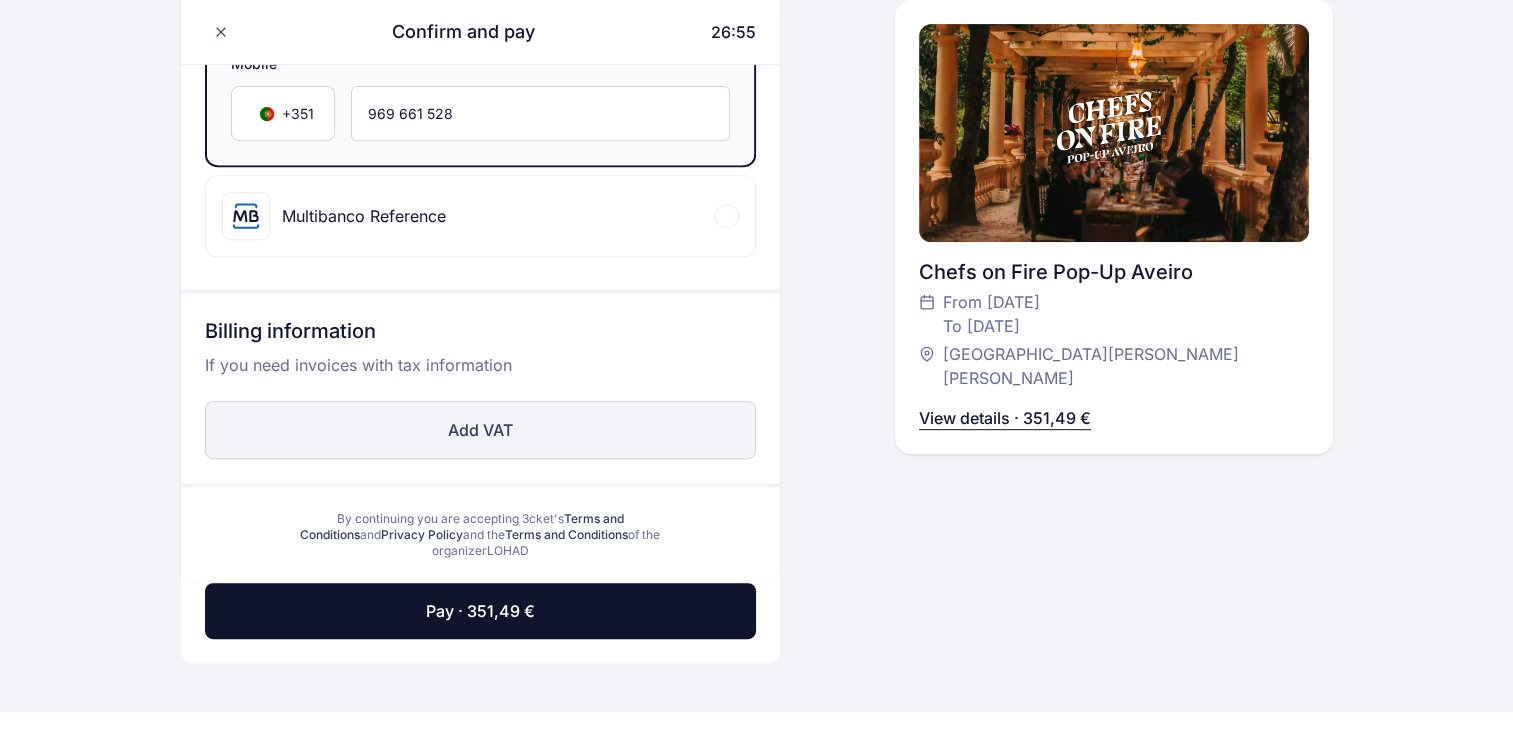 click on "Add VAT" at bounding box center (480, 430) 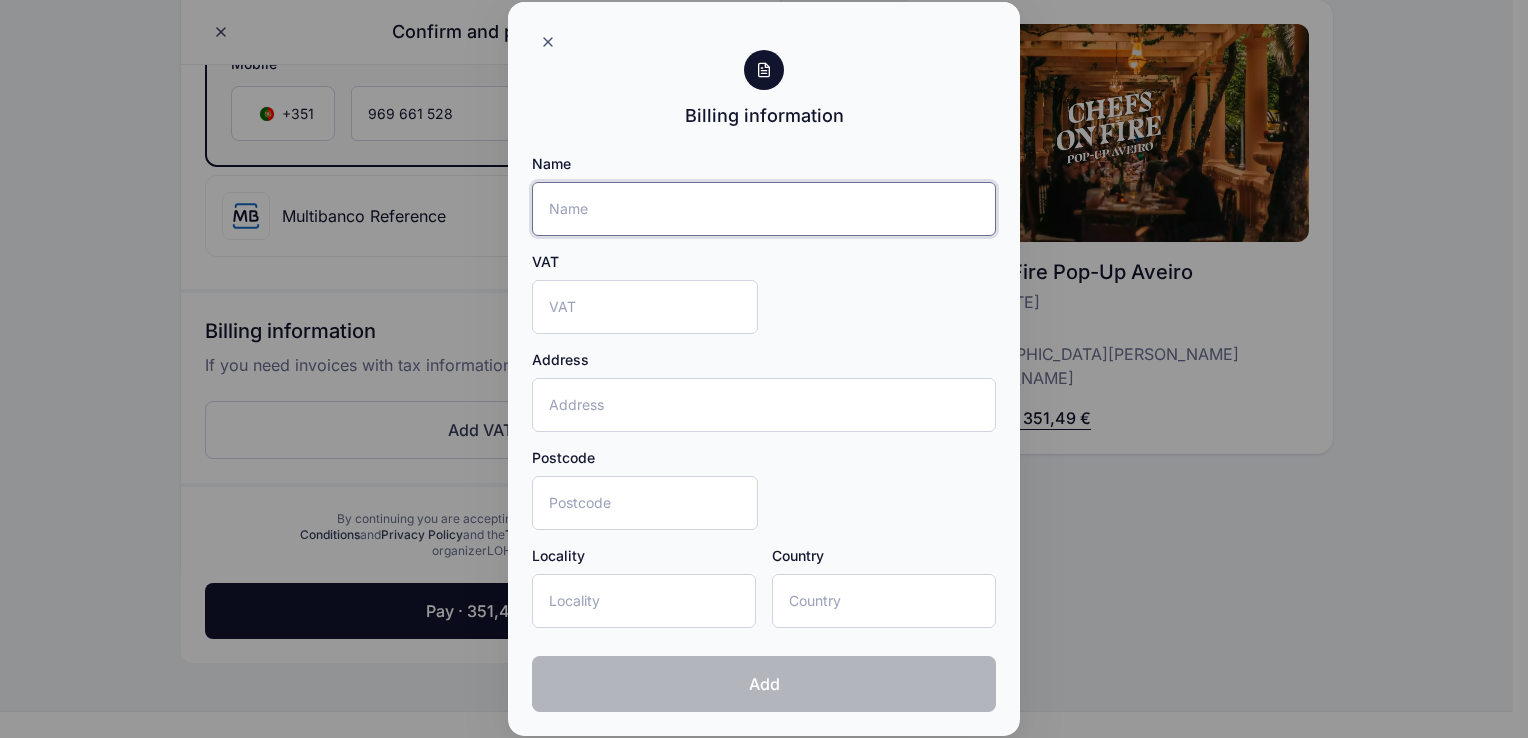 click on "Name" at bounding box center [764, 209] 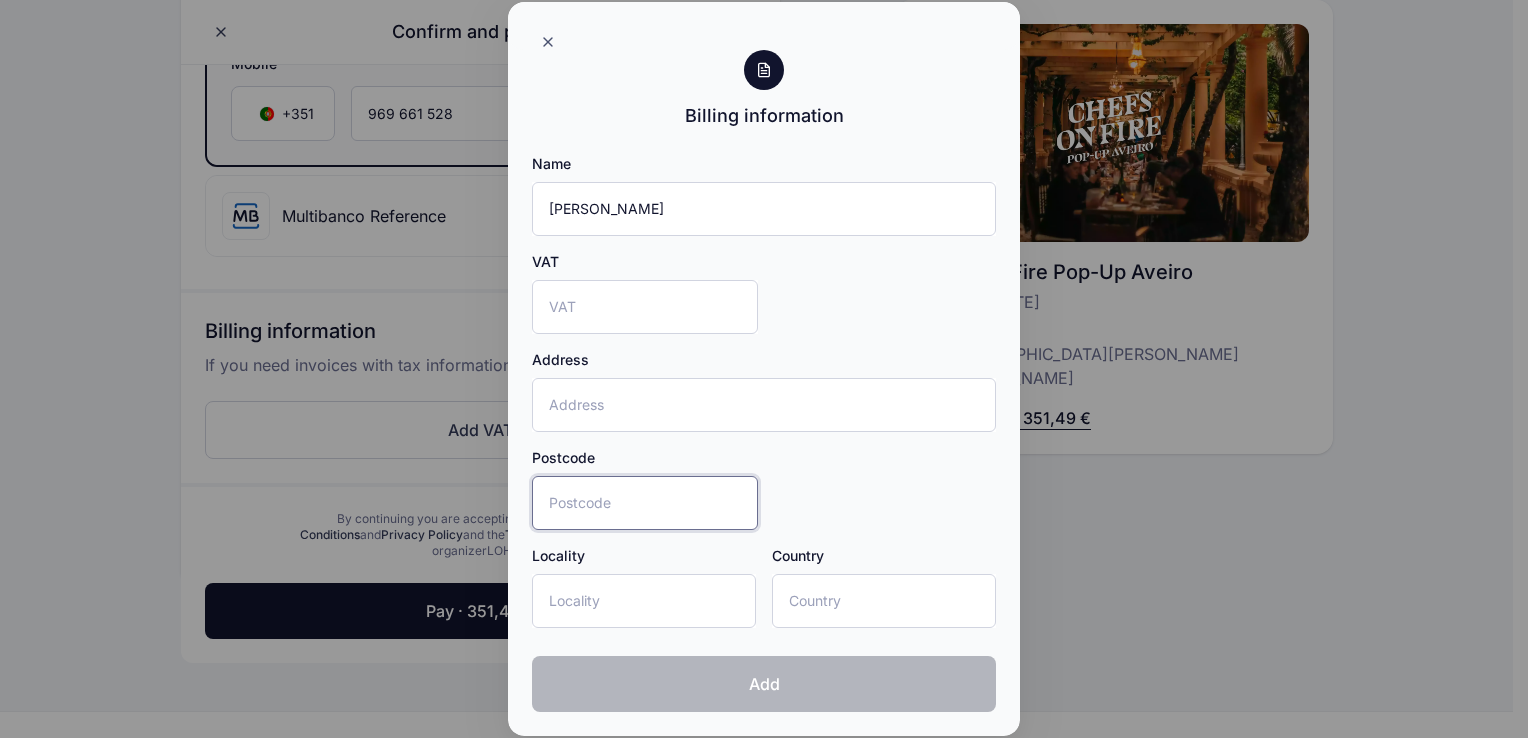 type on "3600292" 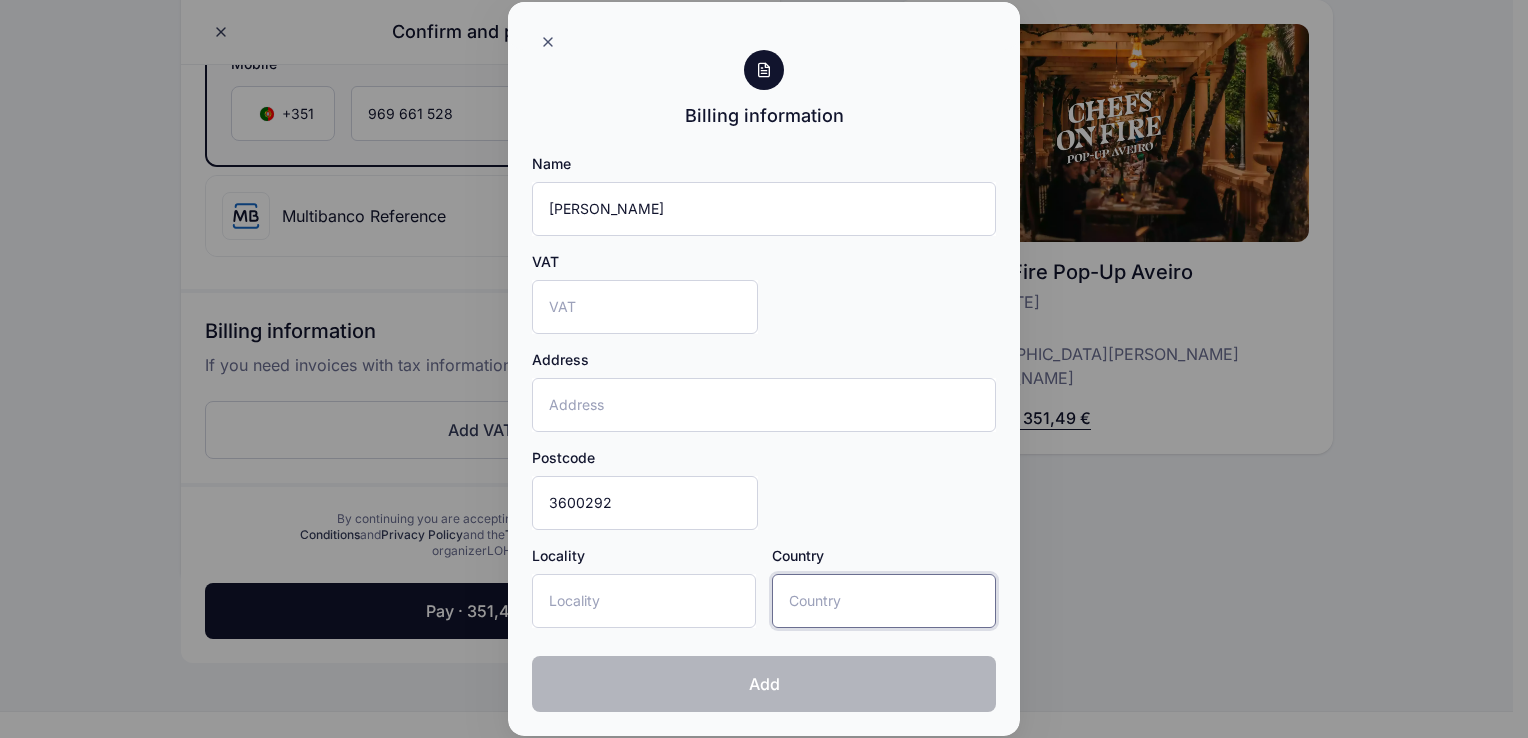 type on "Portugal" 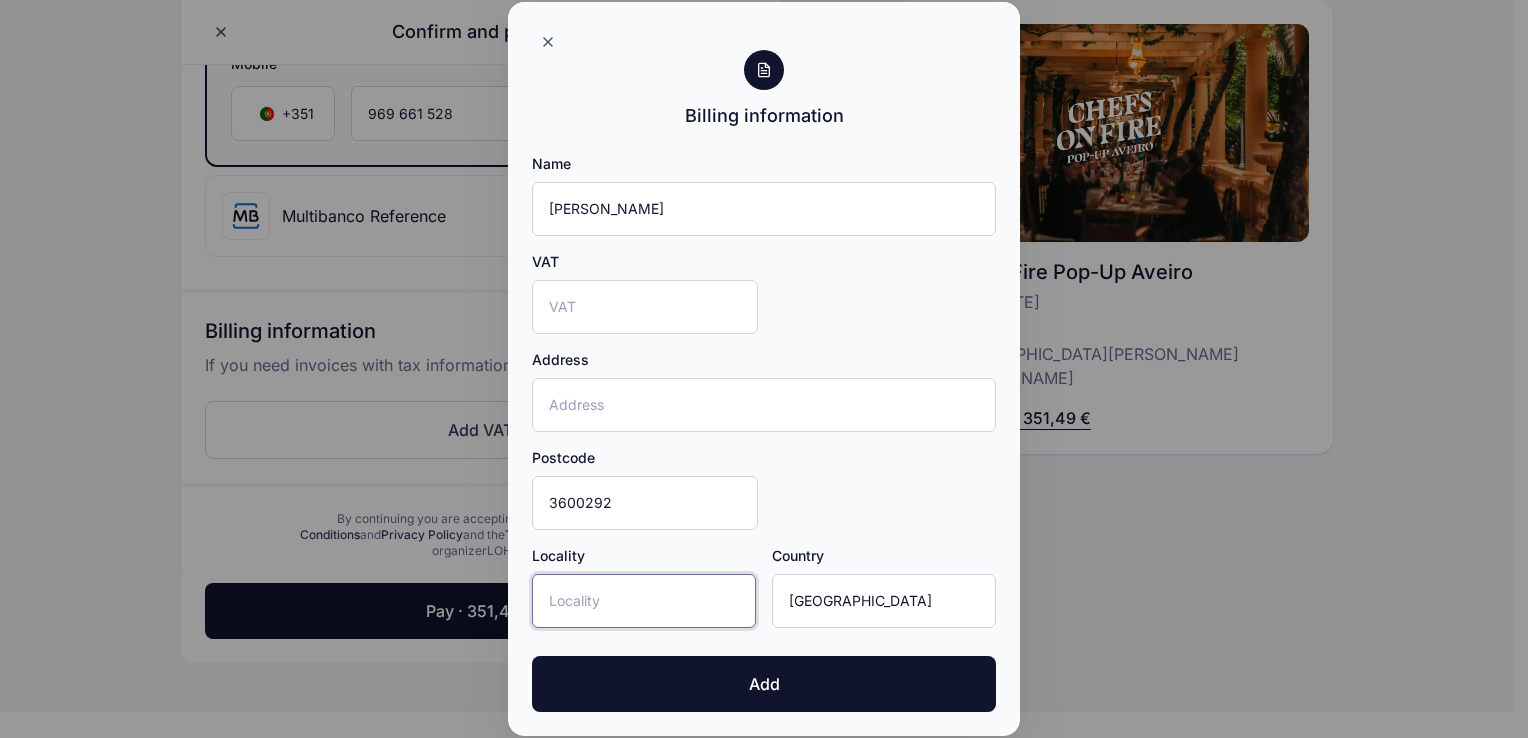click on "Locality" at bounding box center (644, 601) 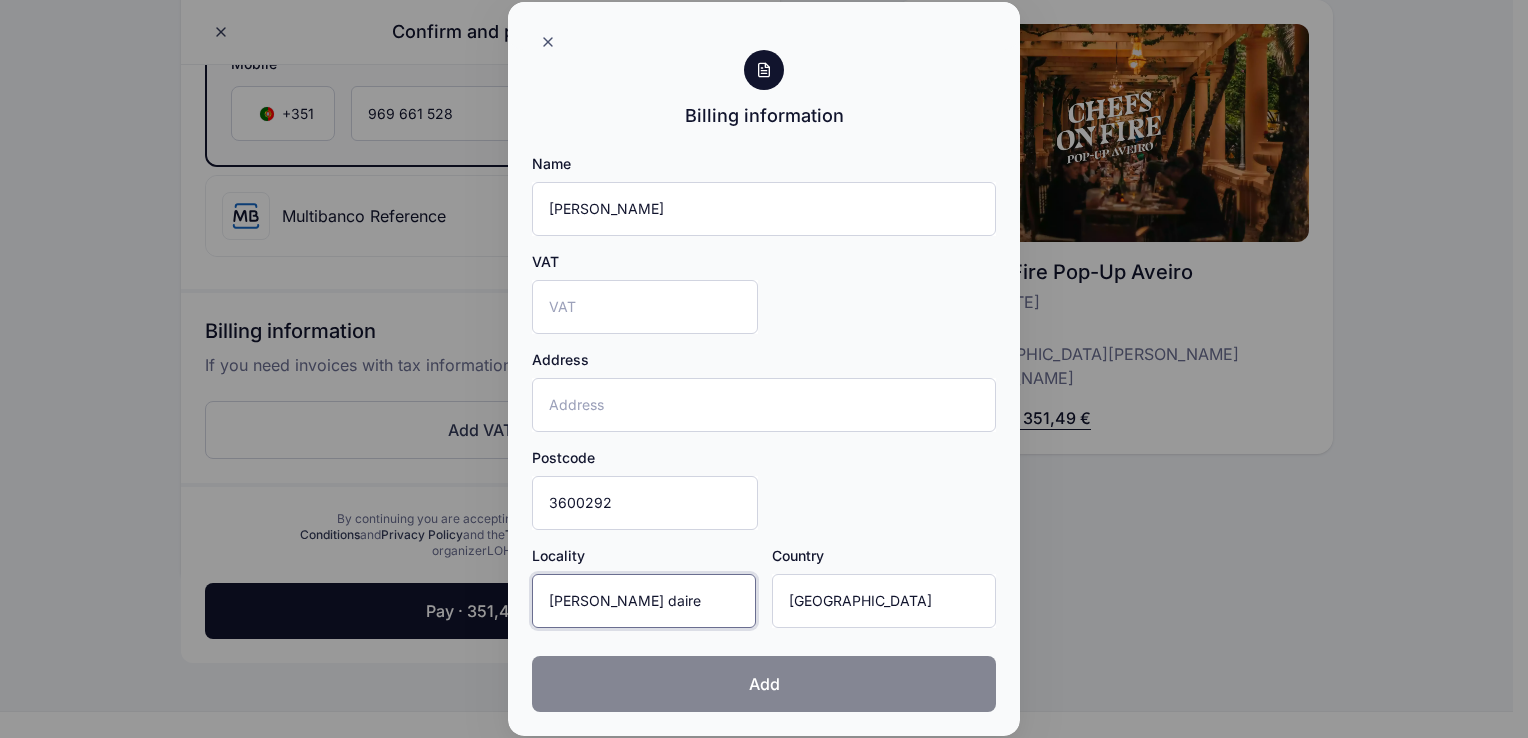 type on "castro daire" 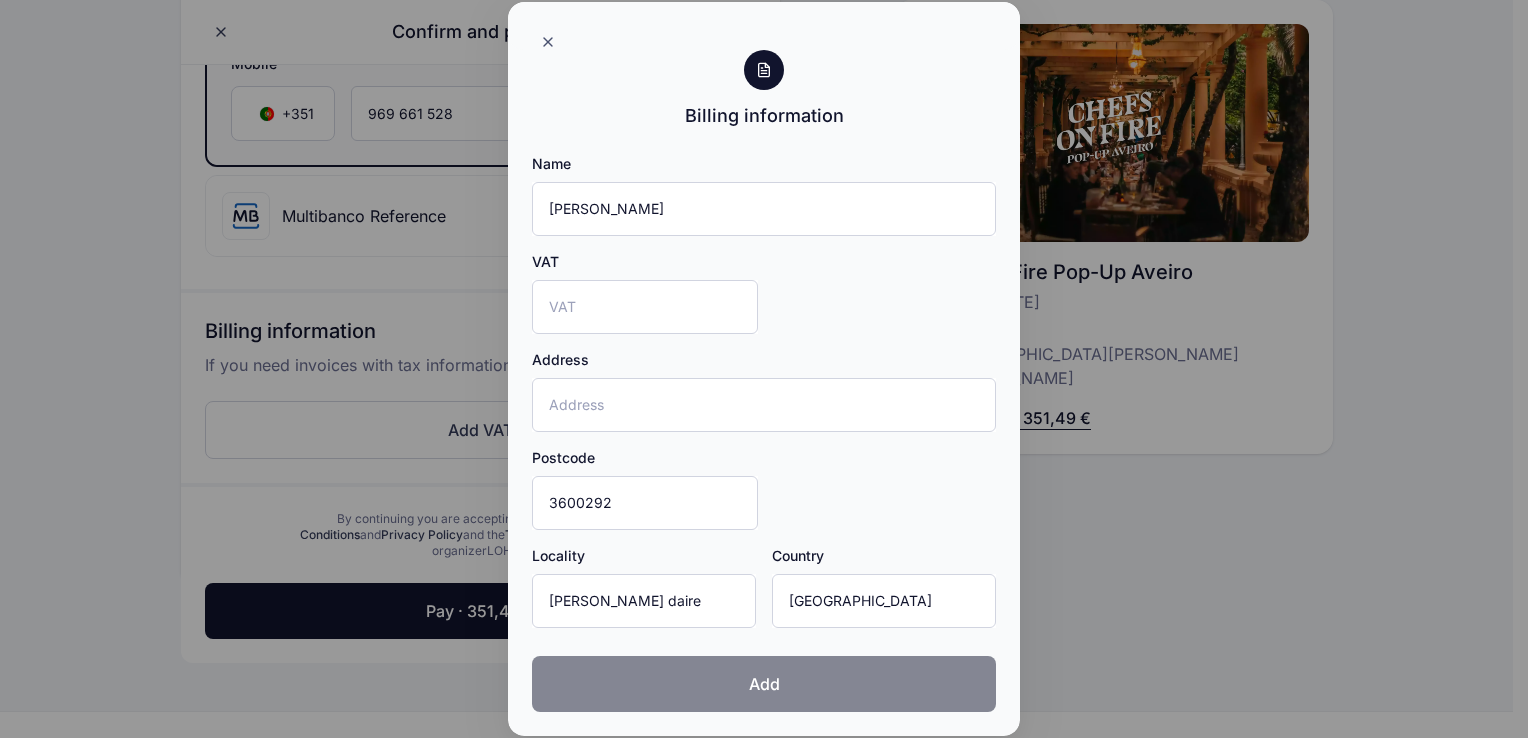 click on "Add" at bounding box center [764, 684] 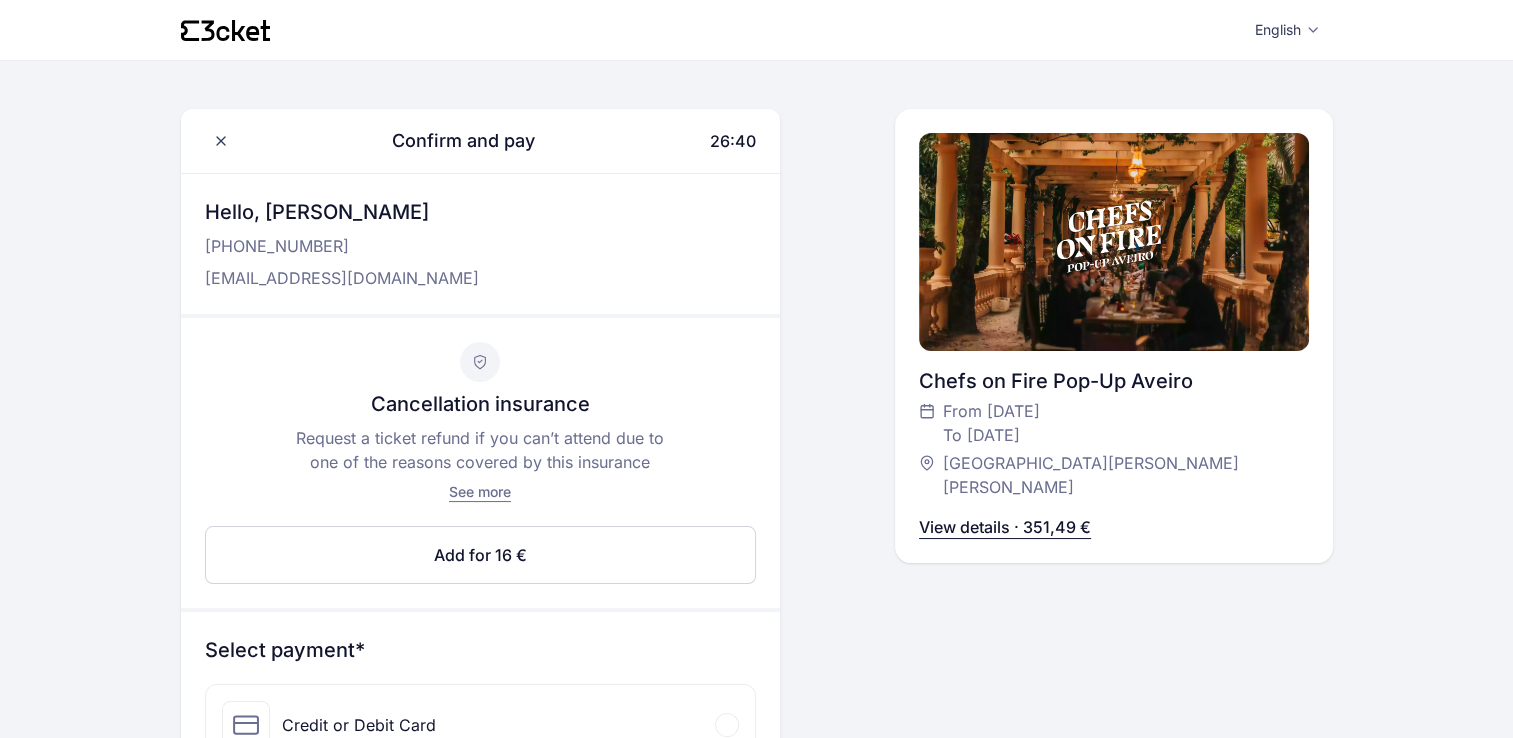 scroll, scrollTop: 0, scrollLeft: 0, axis: both 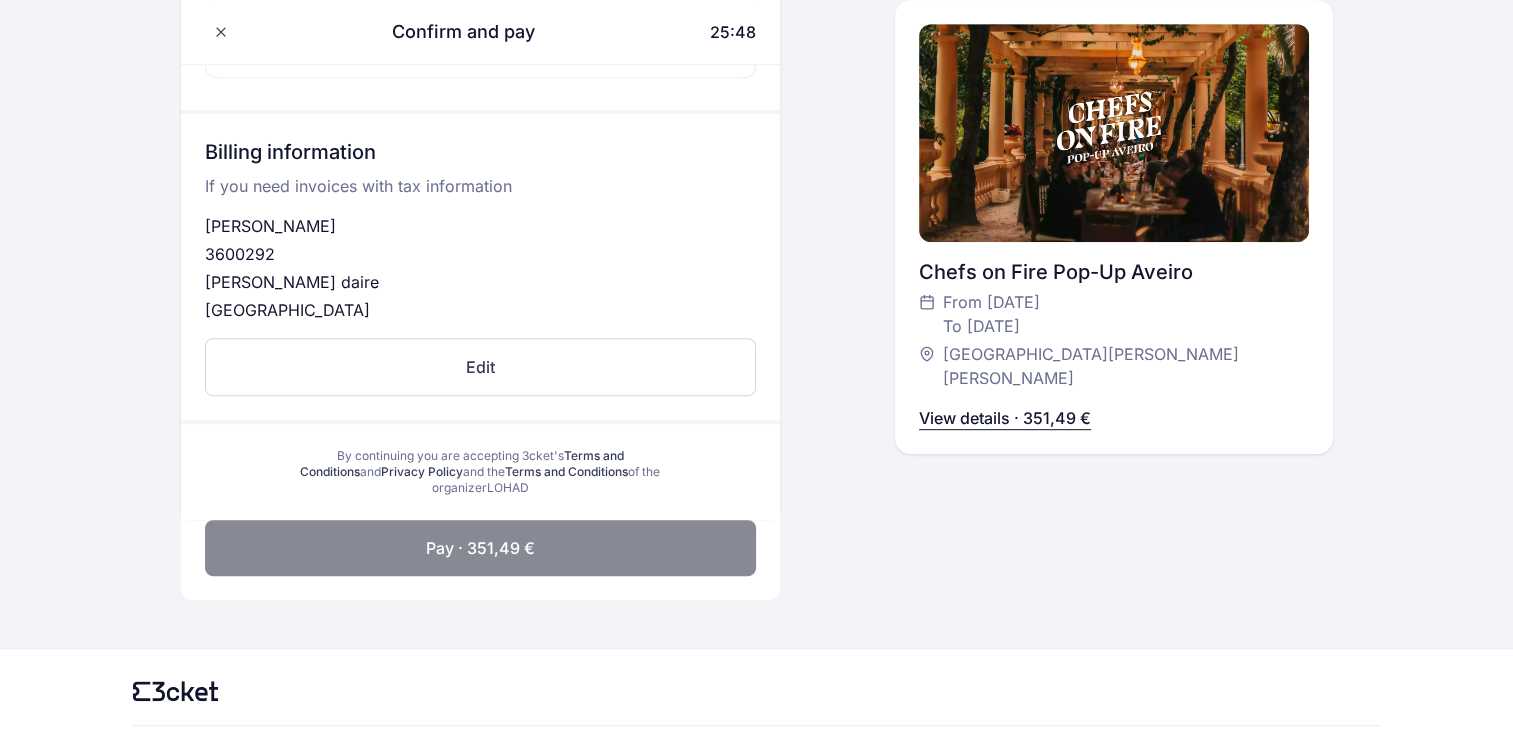 click on "Pay · 351,49 €" at bounding box center [480, 548] 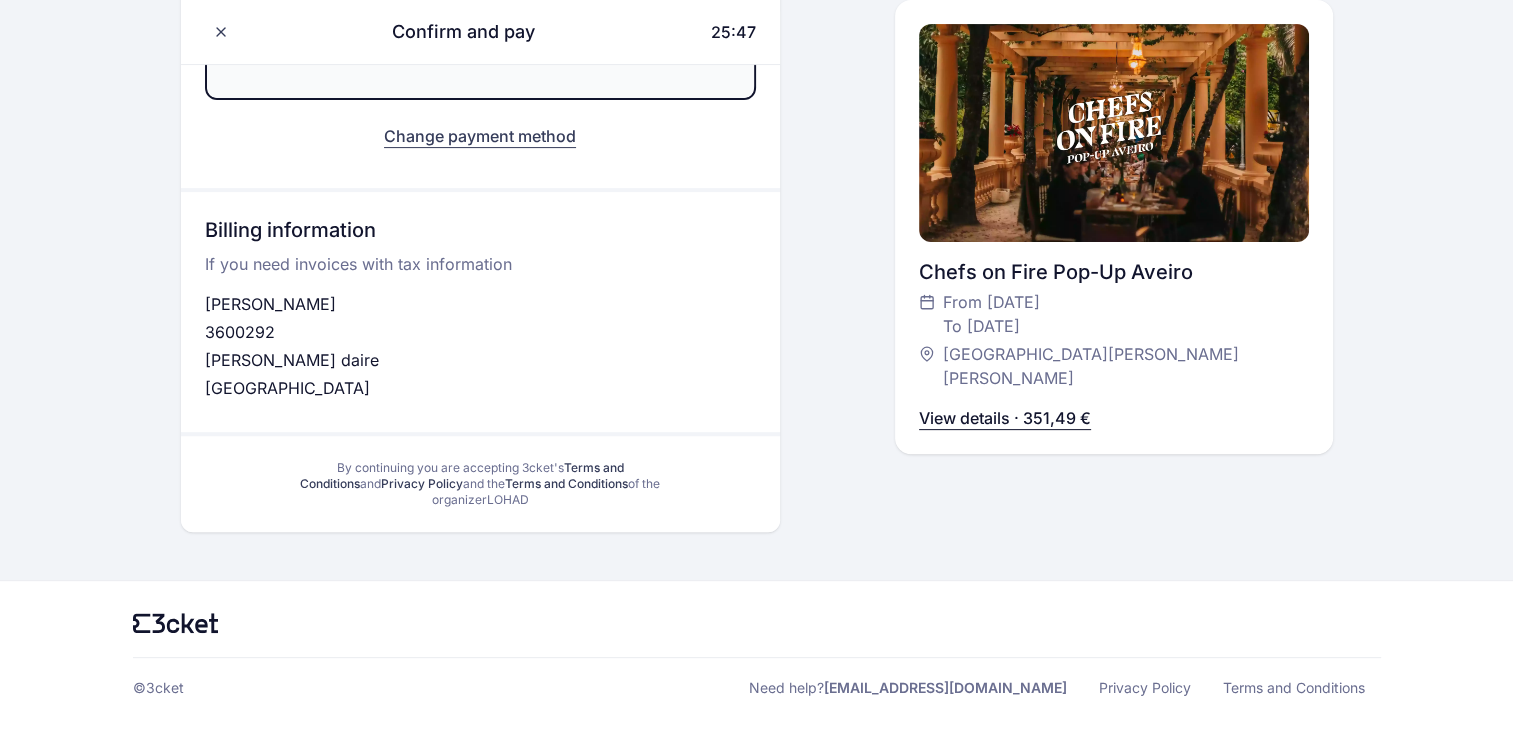 scroll, scrollTop: 556, scrollLeft: 0, axis: vertical 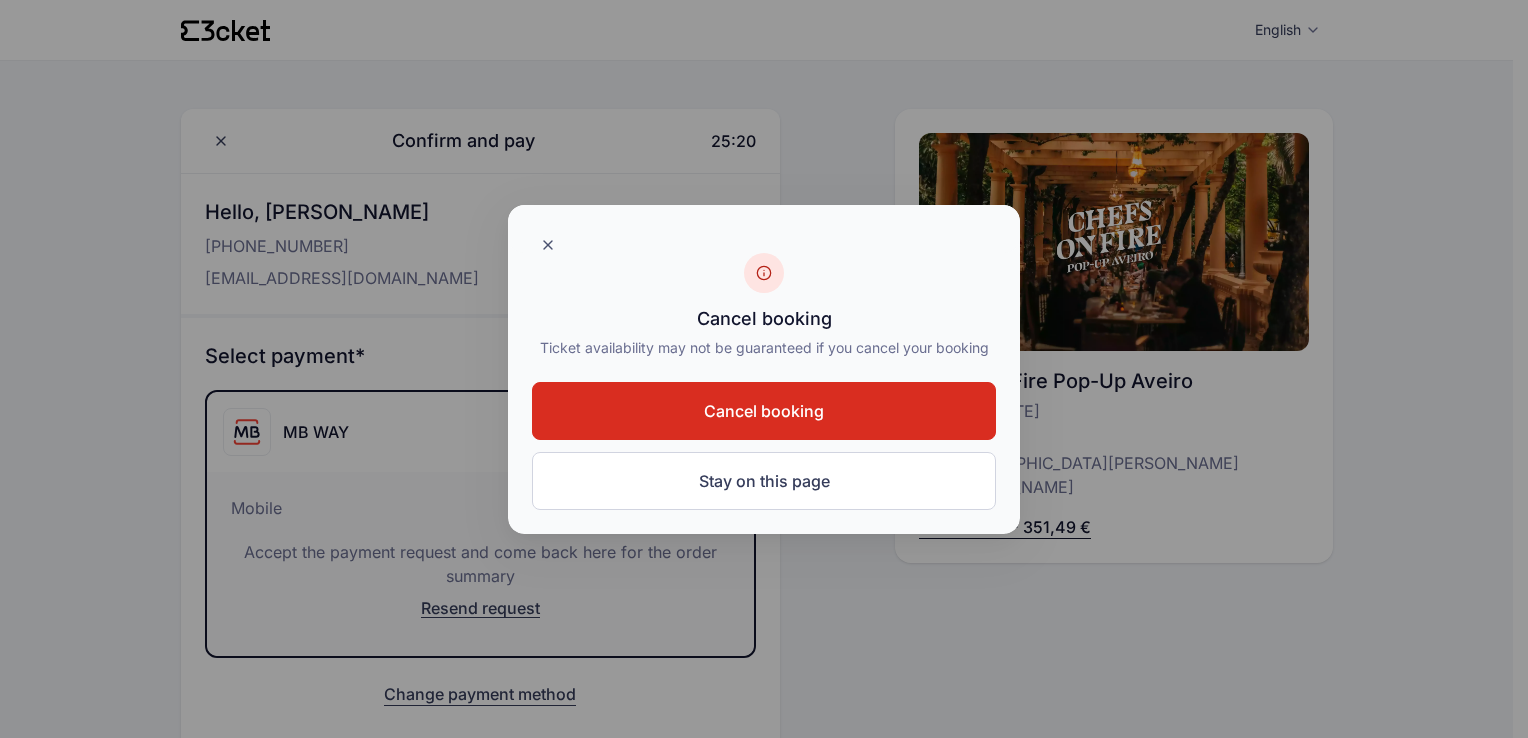 click on "Cancel booking" 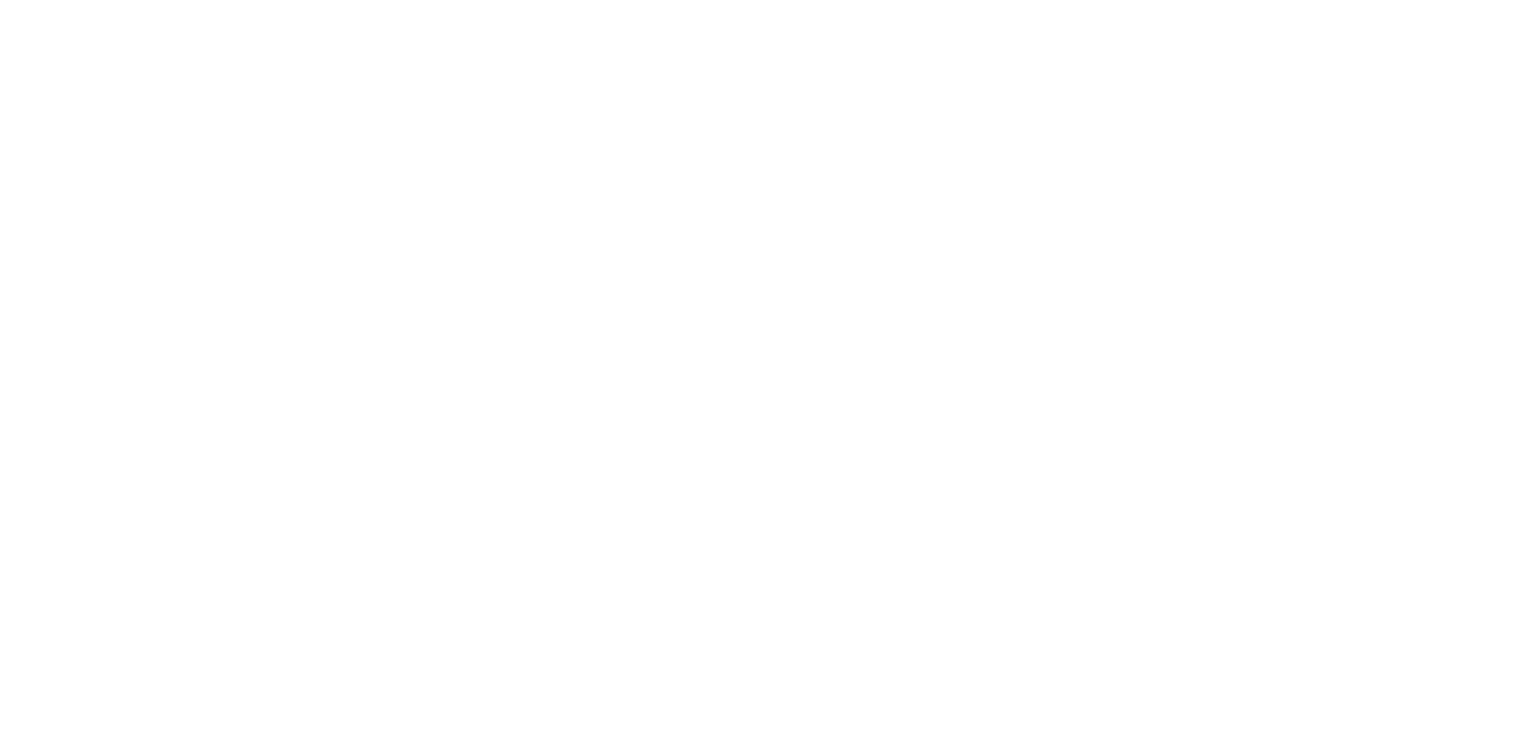 scroll, scrollTop: 0, scrollLeft: 0, axis: both 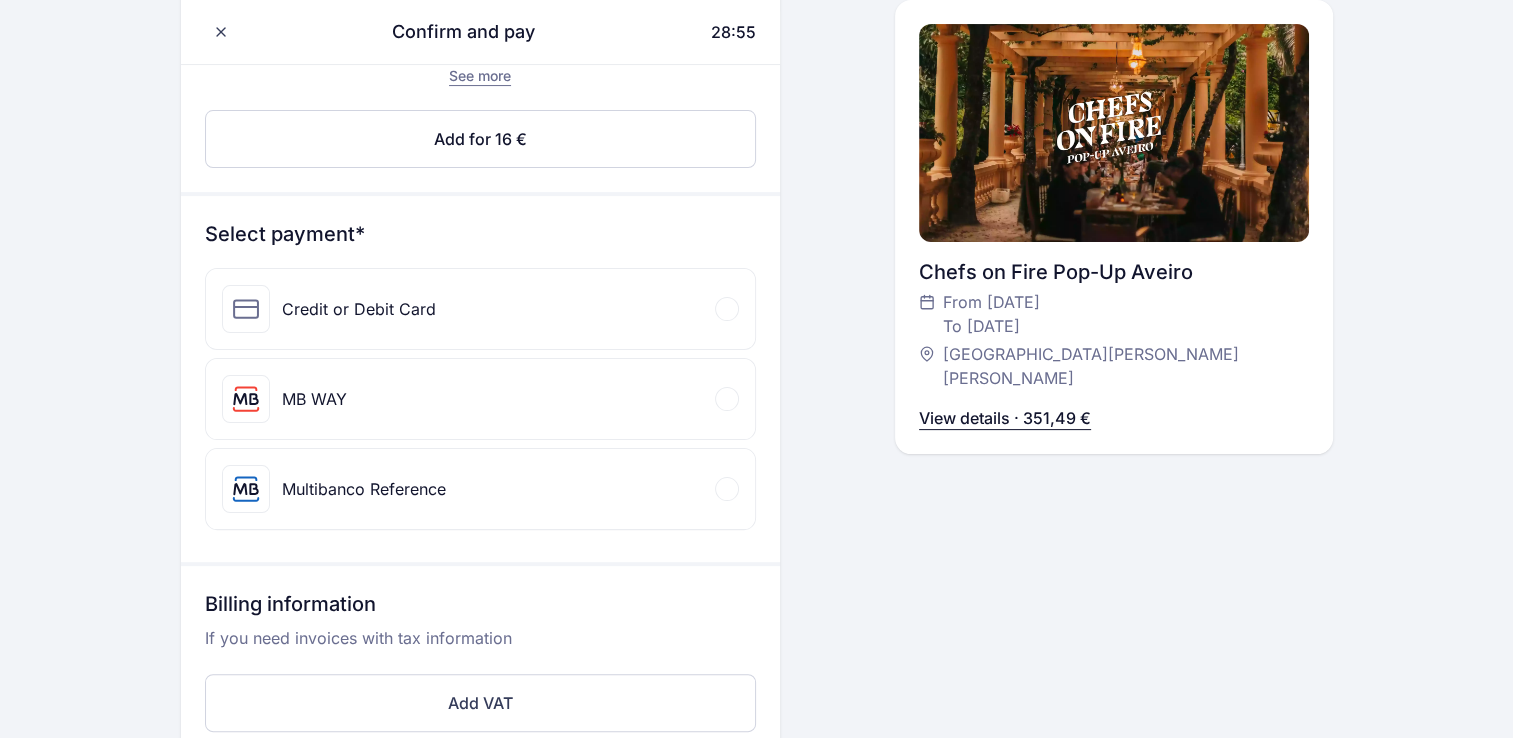 click on "MB WAY" at bounding box center (480, 399) 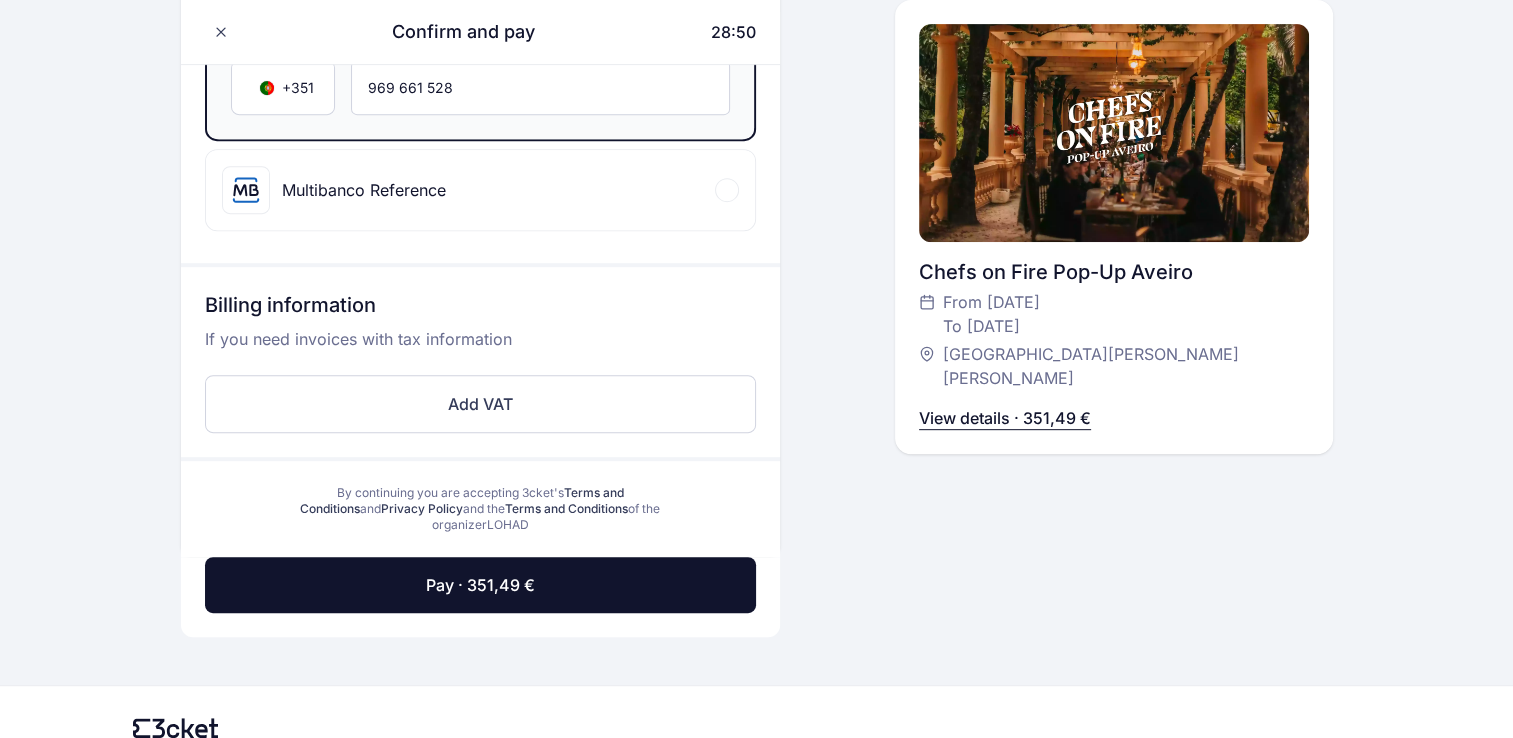 scroll, scrollTop: 865, scrollLeft: 0, axis: vertical 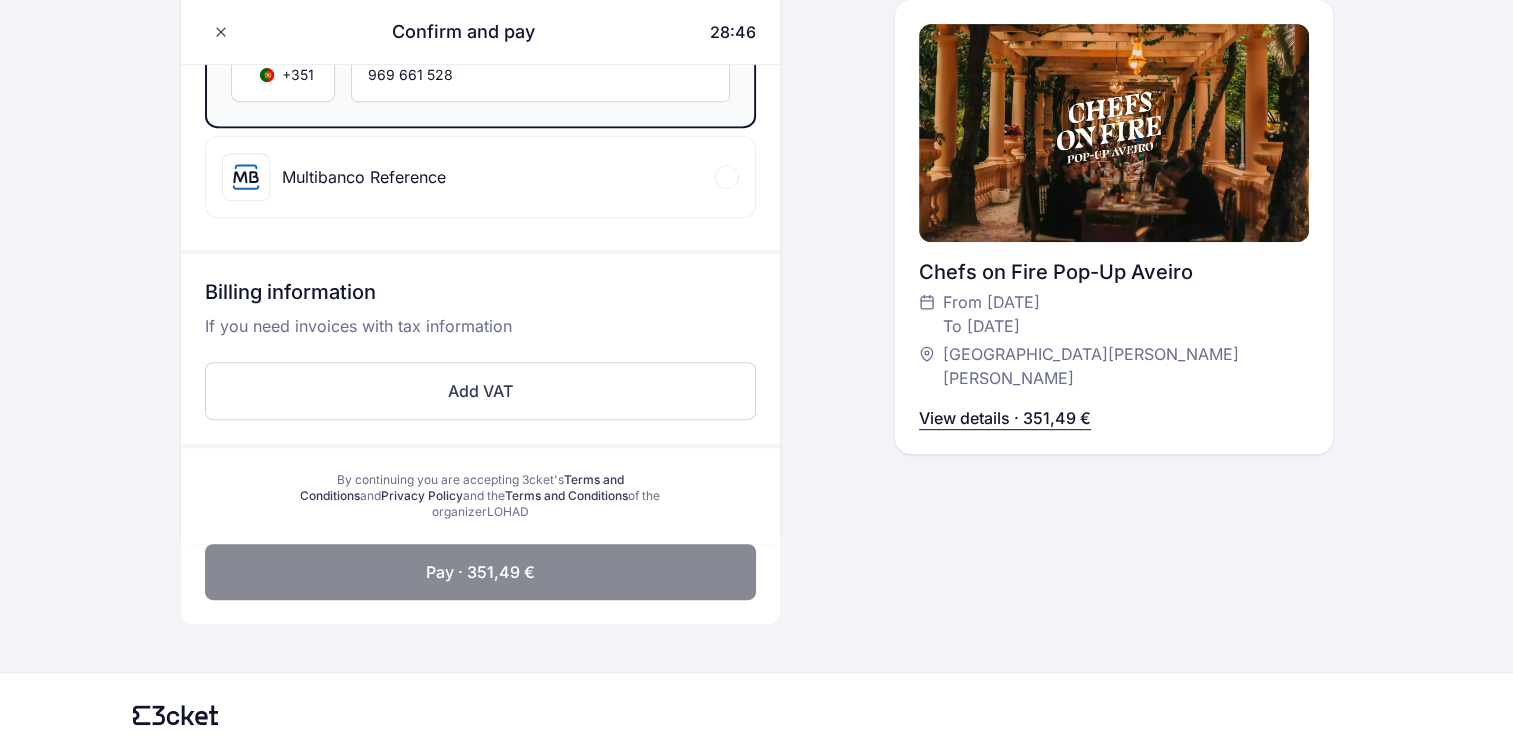 click on "Pay · 351,49 €" at bounding box center [480, 572] 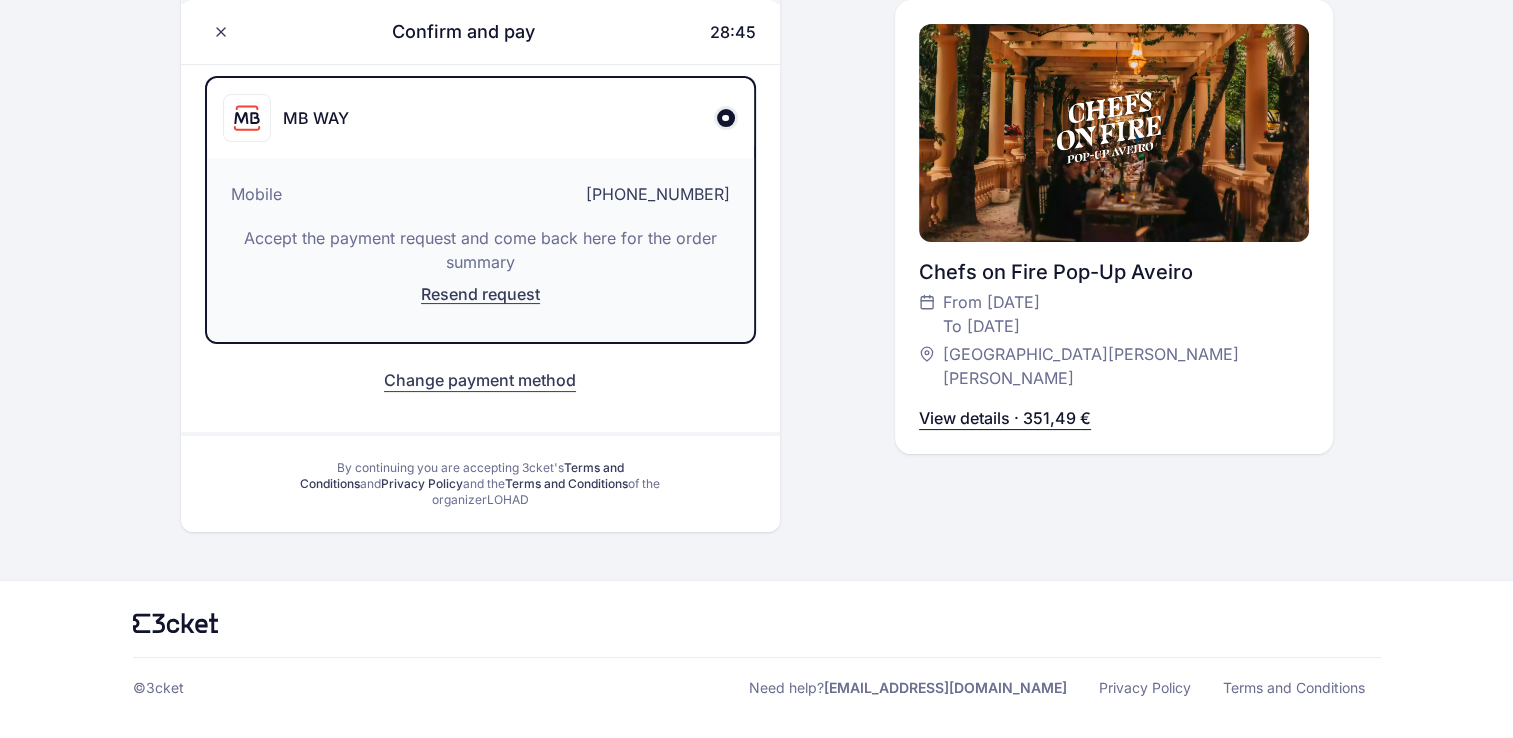 scroll, scrollTop: 312, scrollLeft: 0, axis: vertical 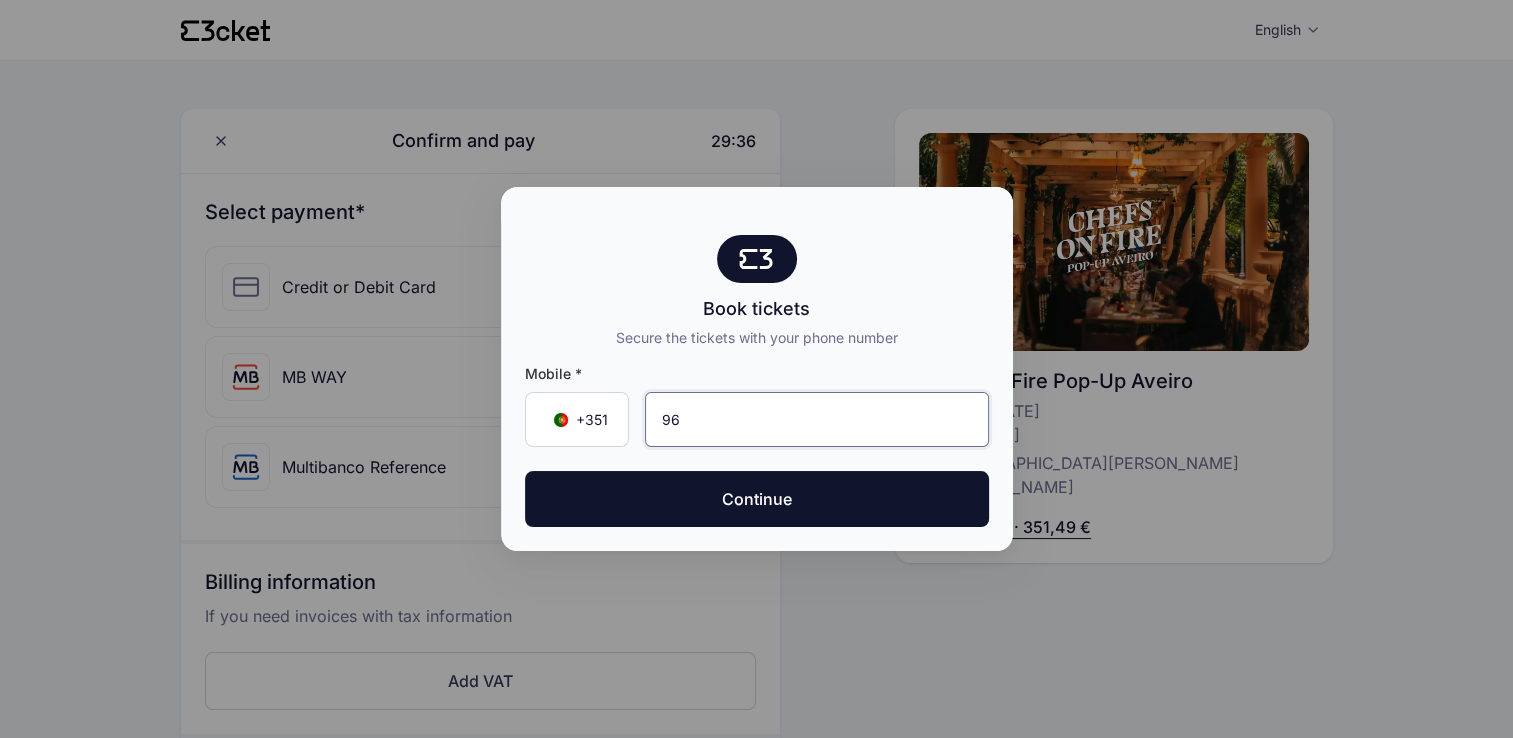 click on "Continue" at bounding box center [757, 499] 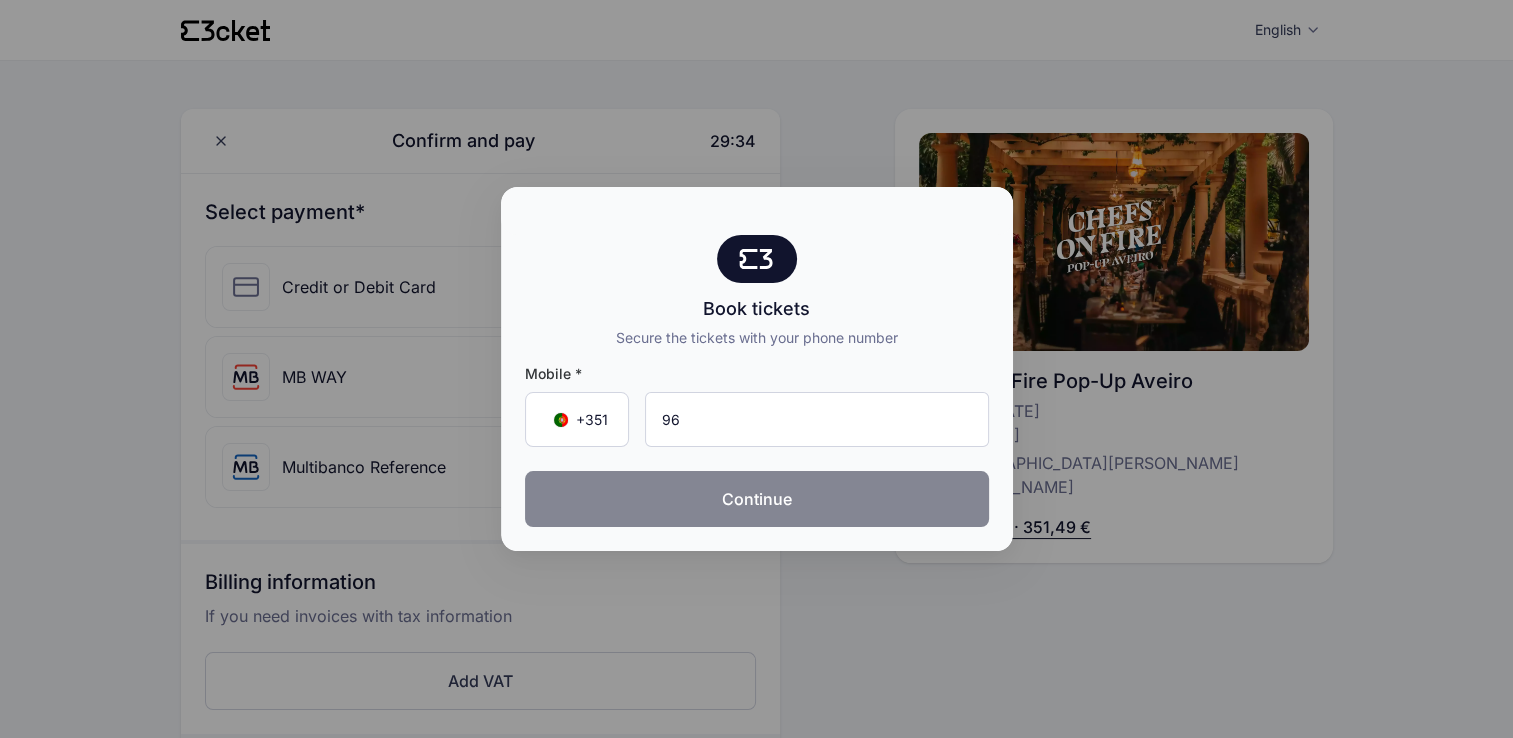 click on "Continue" at bounding box center (757, 499) 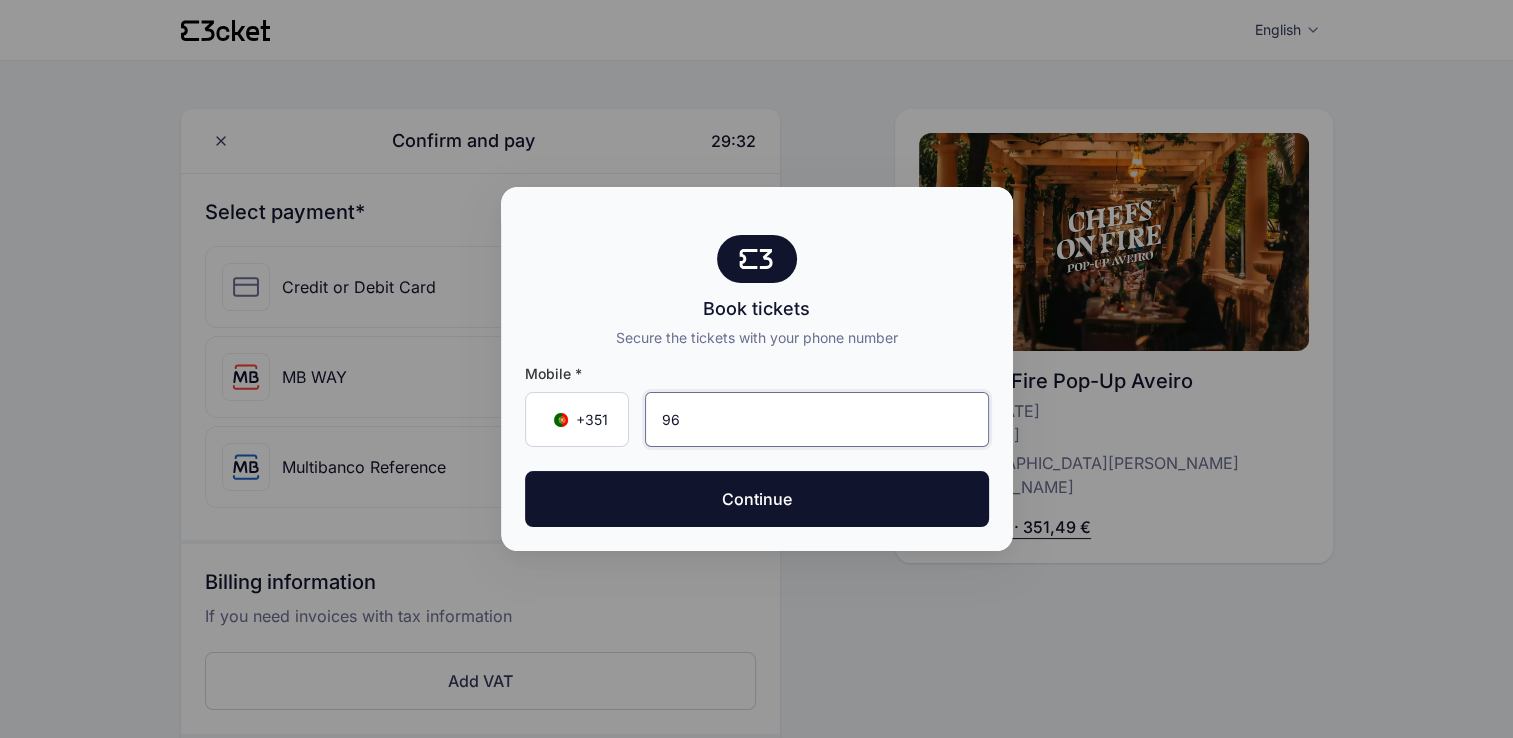 click on "96" at bounding box center (817, 419) 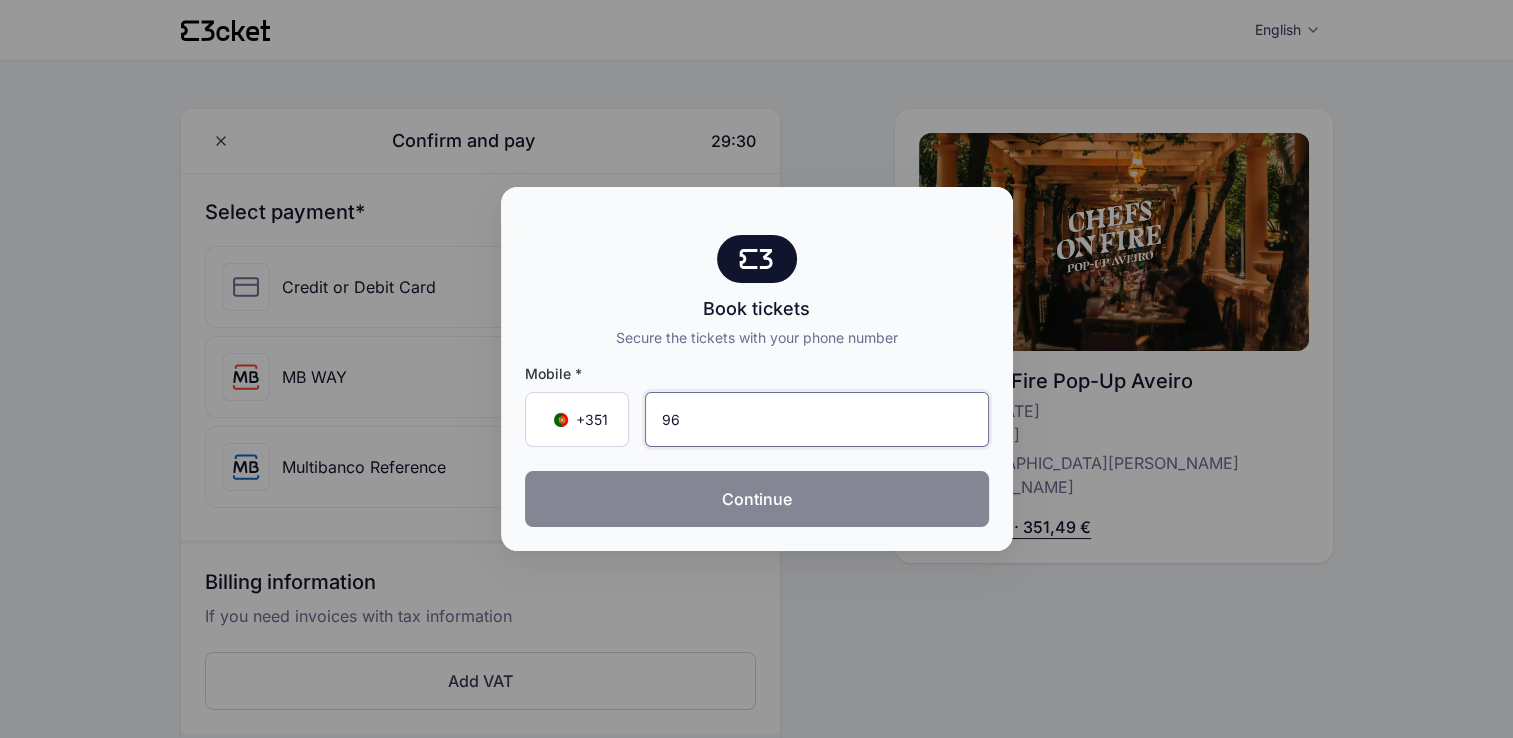 type on "969 661 528" 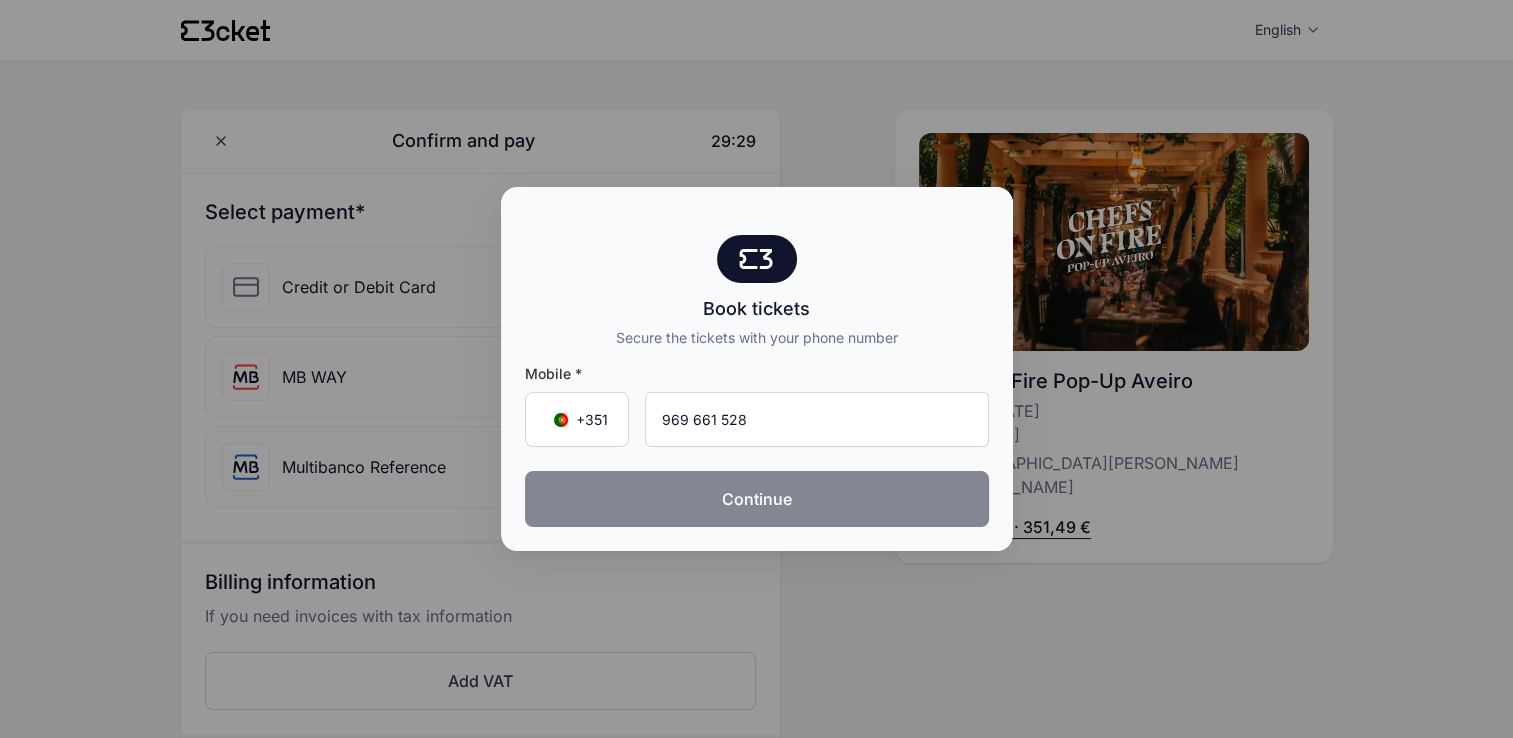 click on "Continue" at bounding box center [757, 499] 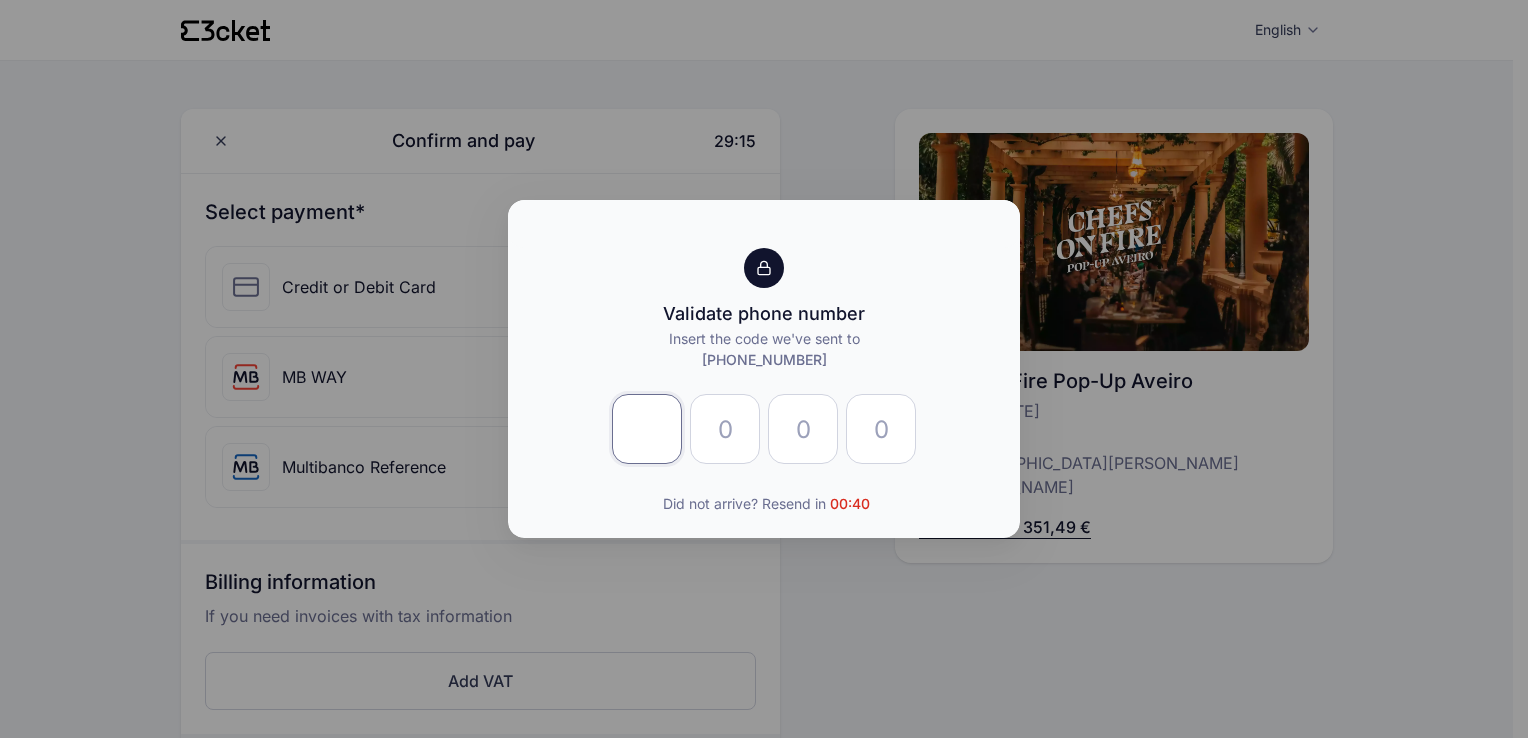 click at bounding box center [647, 429] 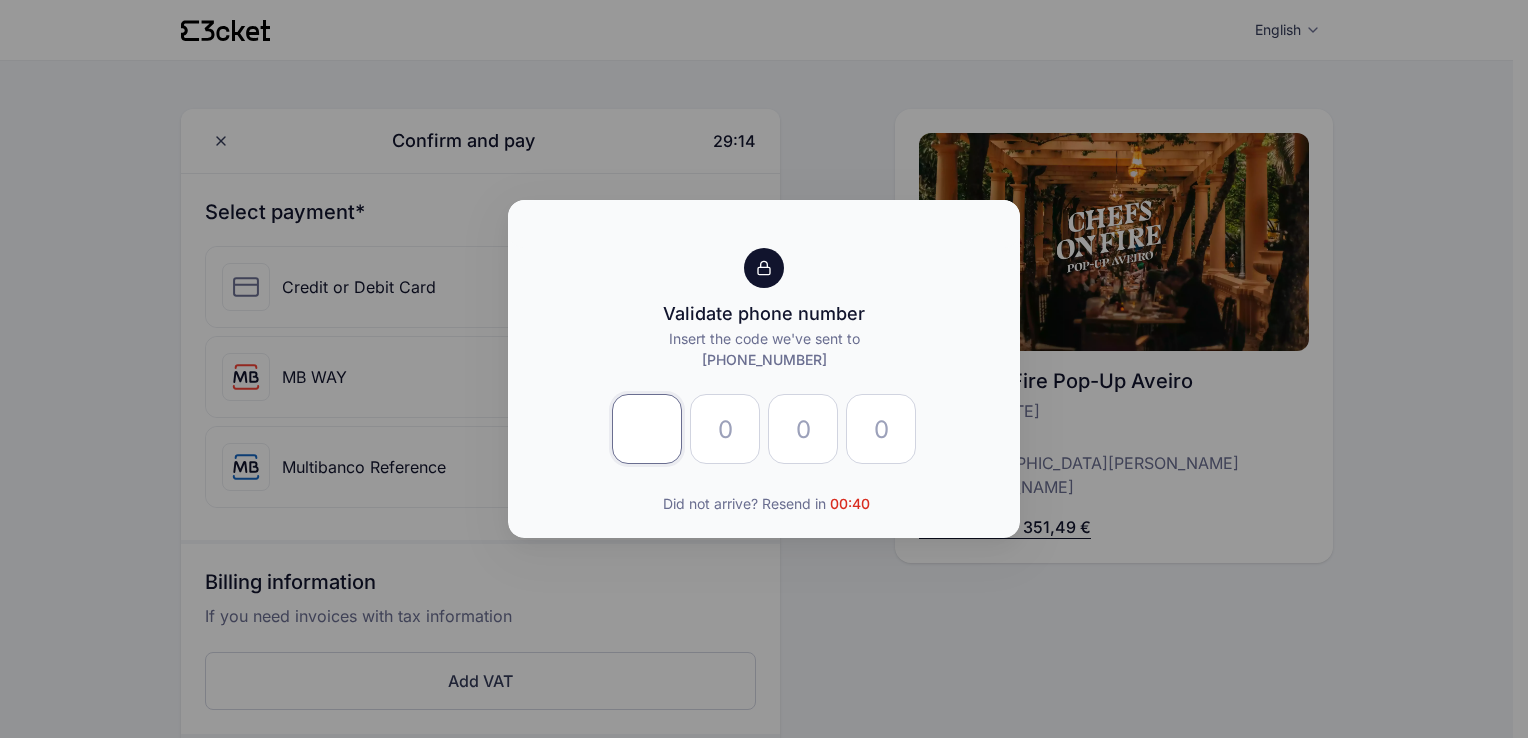 type on "5" 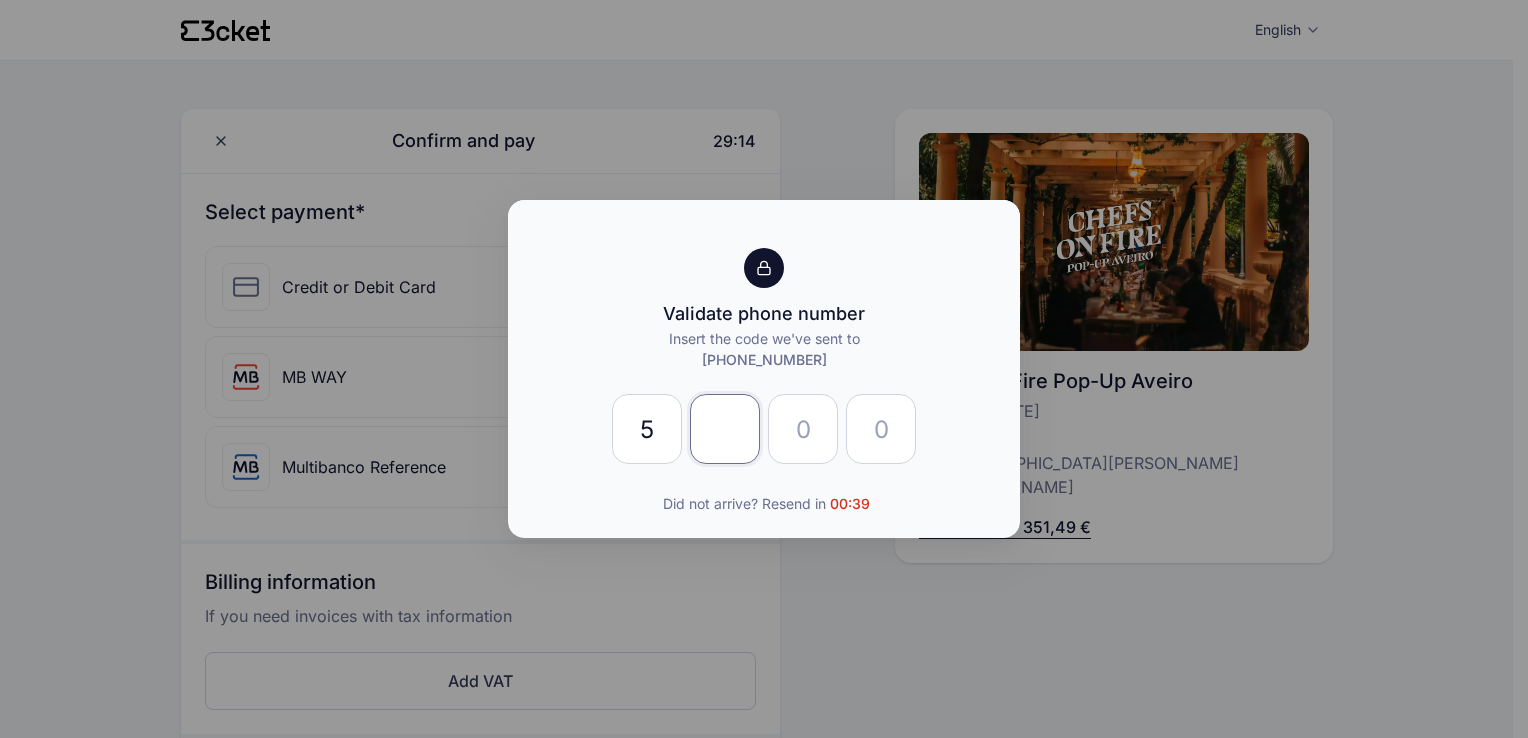 type on "0" 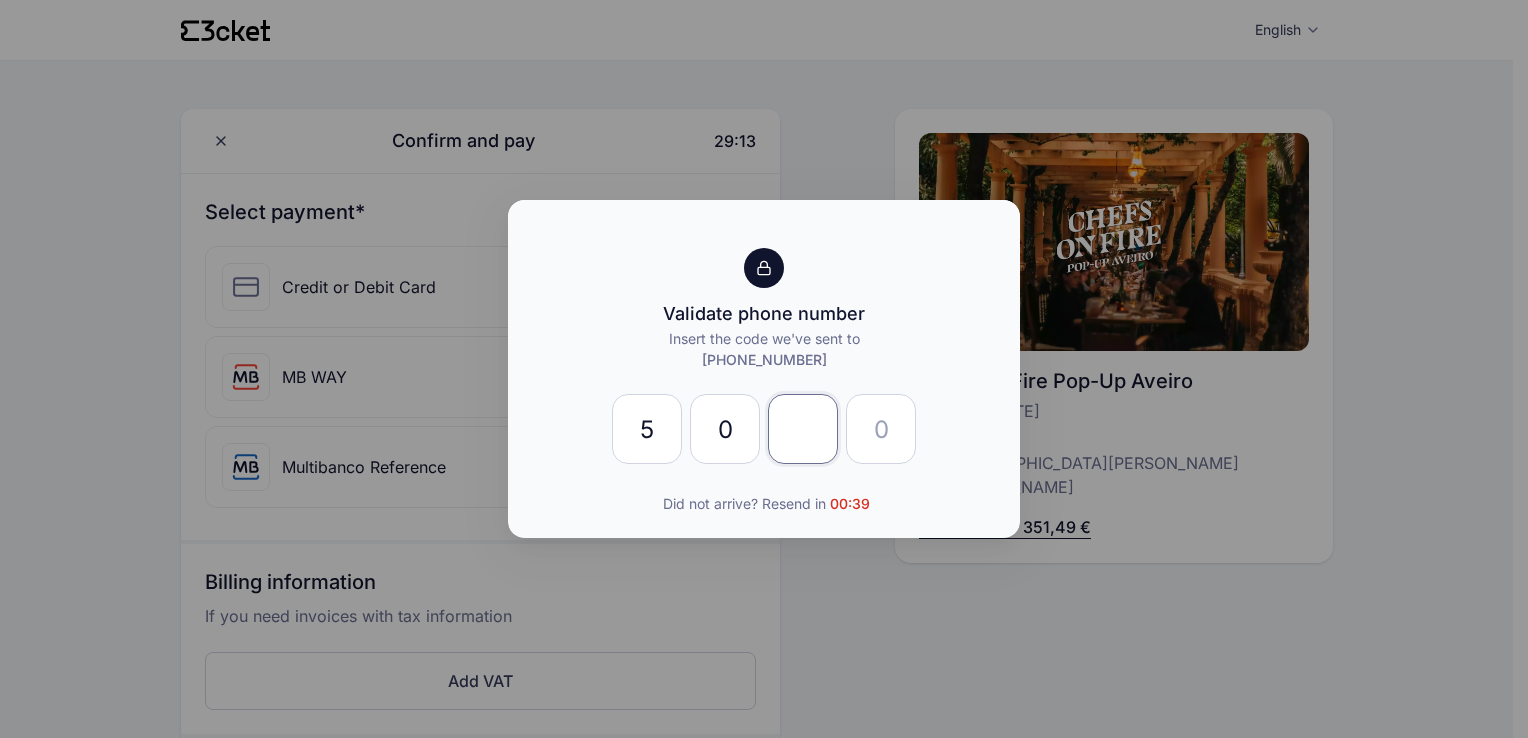 type on "0" 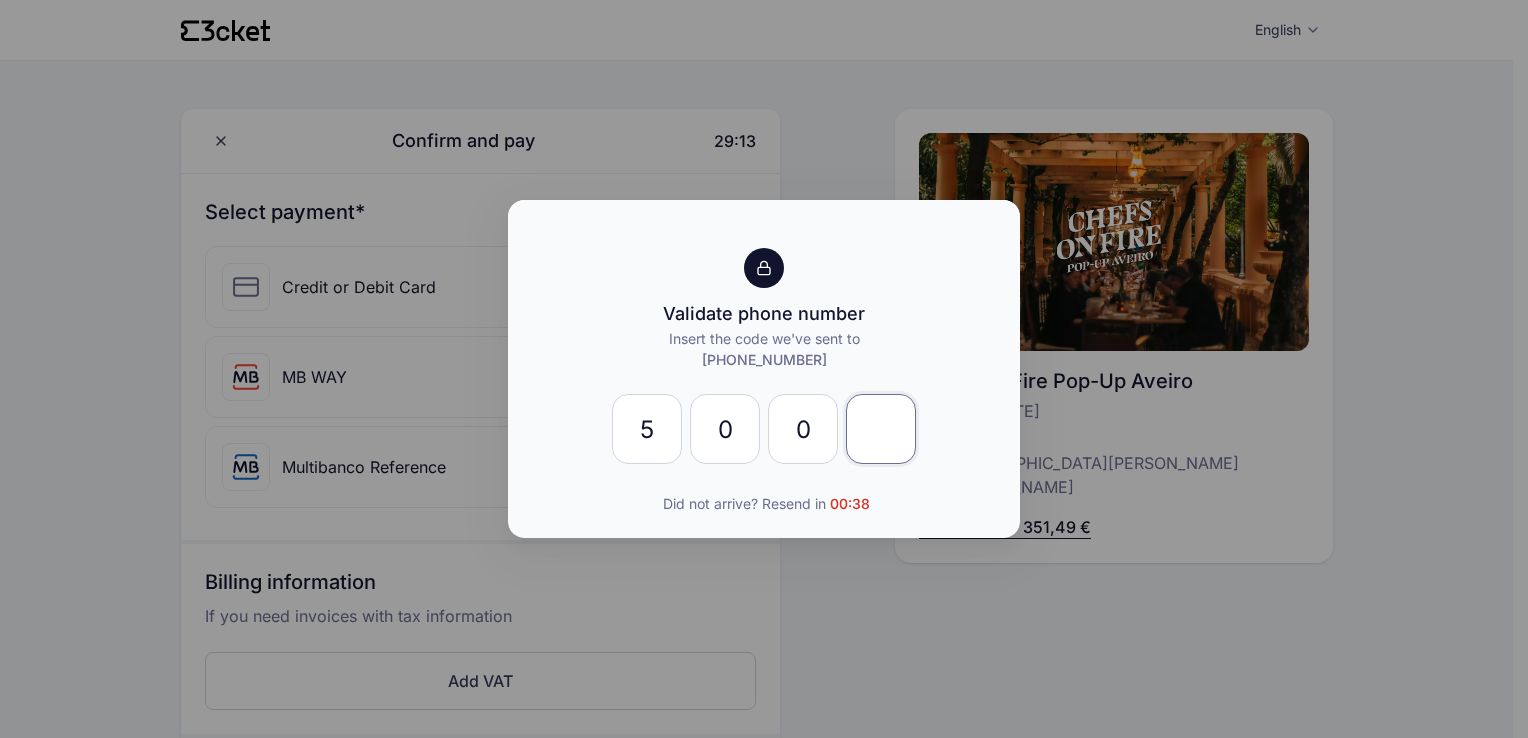 type on "4" 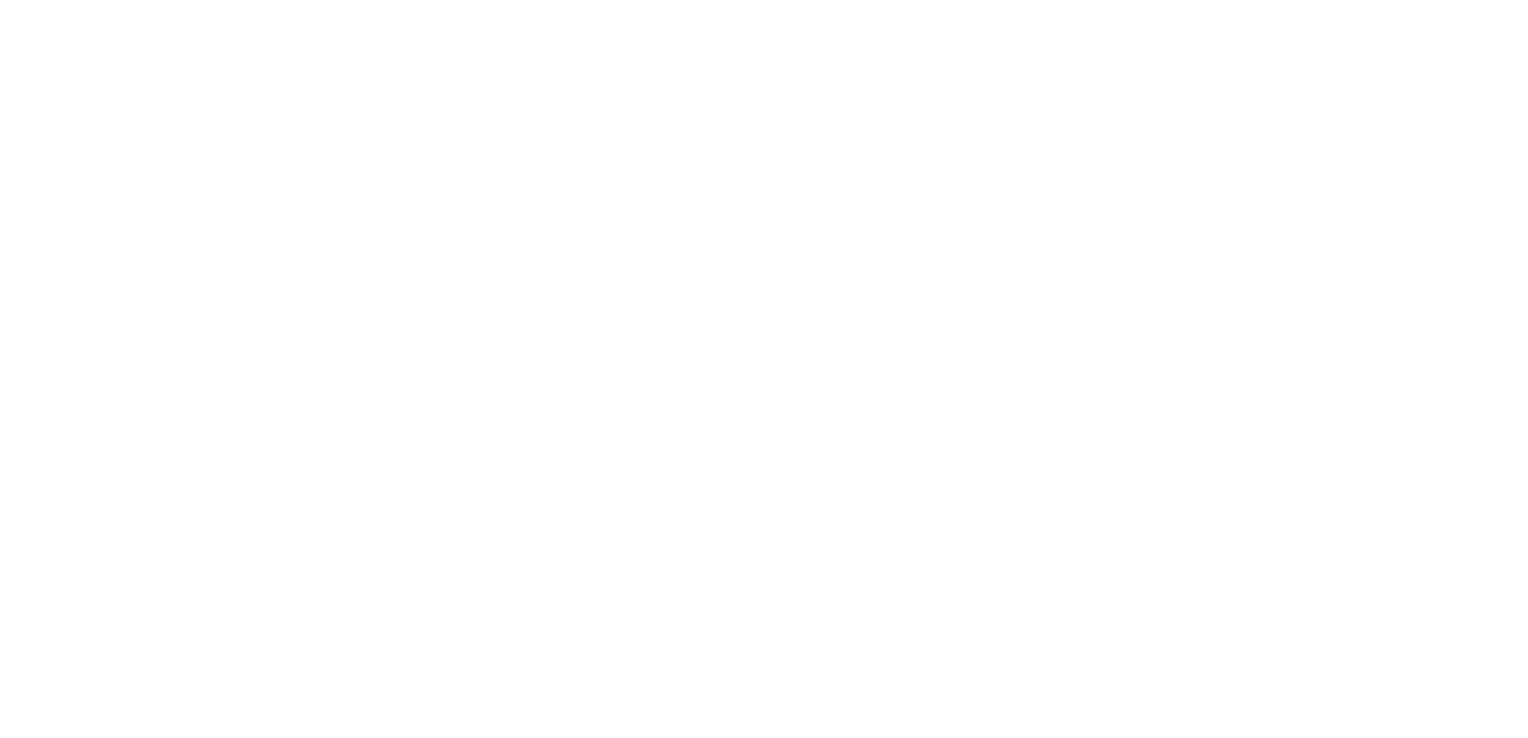 scroll, scrollTop: 0, scrollLeft: 0, axis: both 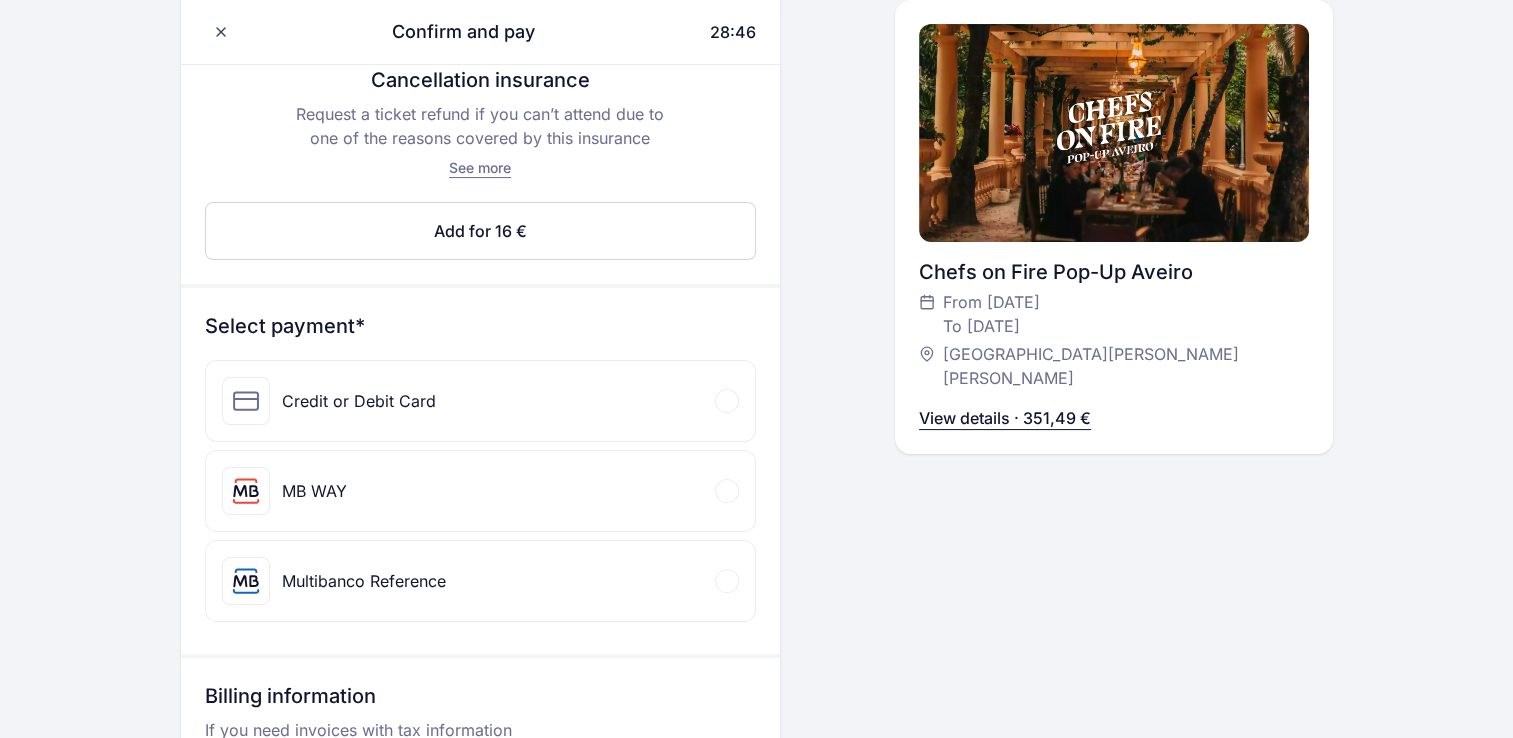 click on "MB WAY" at bounding box center [480, 491] 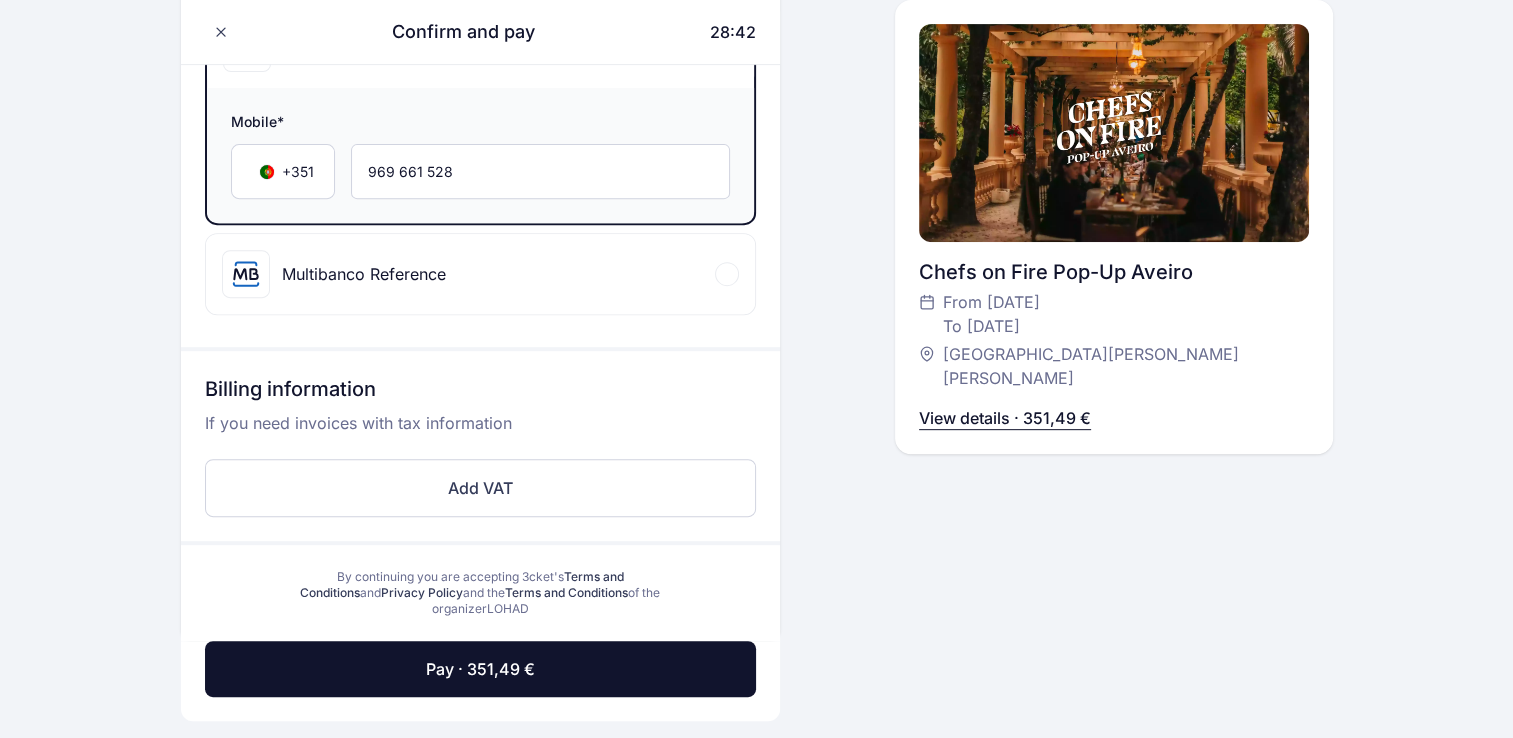 scroll, scrollTop: 914, scrollLeft: 0, axis: vertical 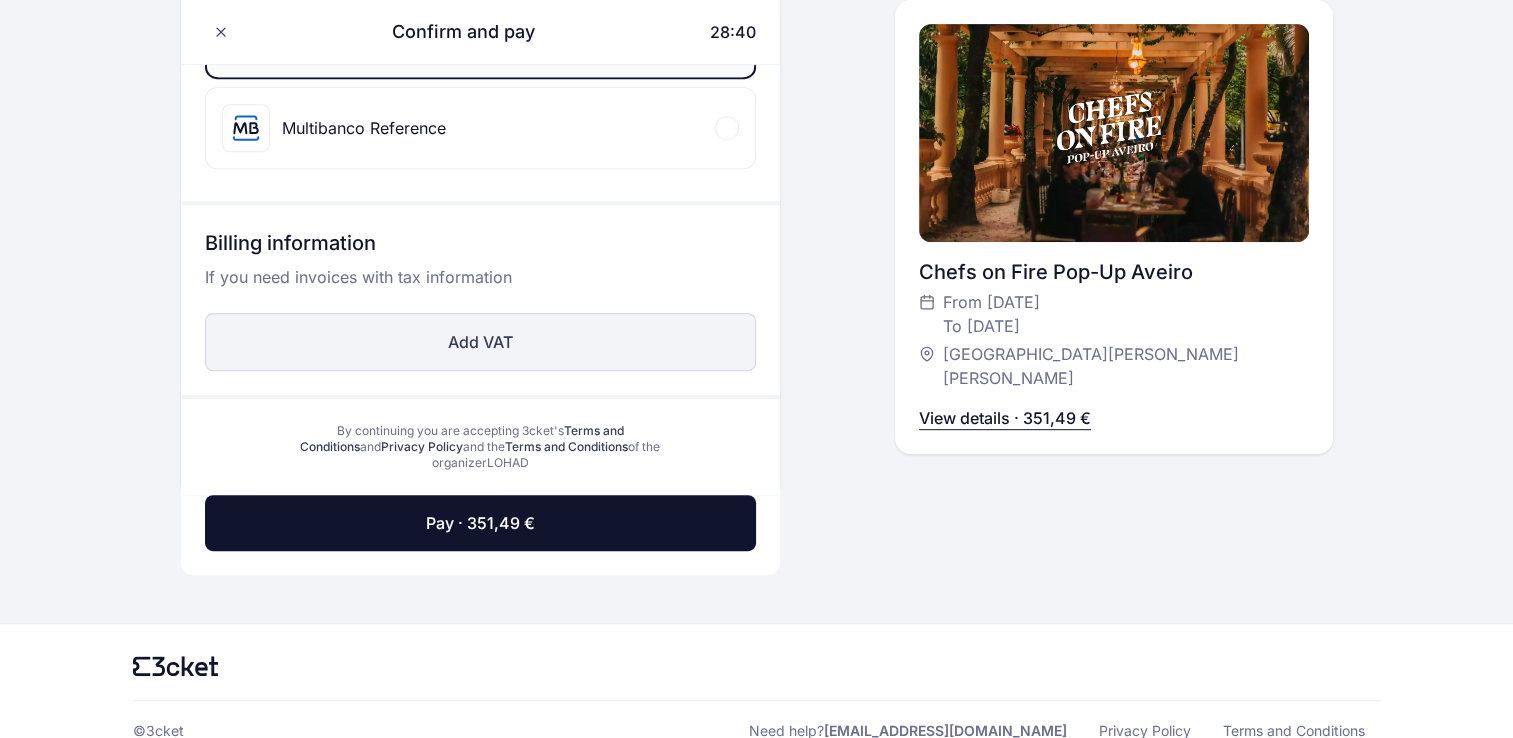 click on "Add VAT" at bounding box center (480, 342) 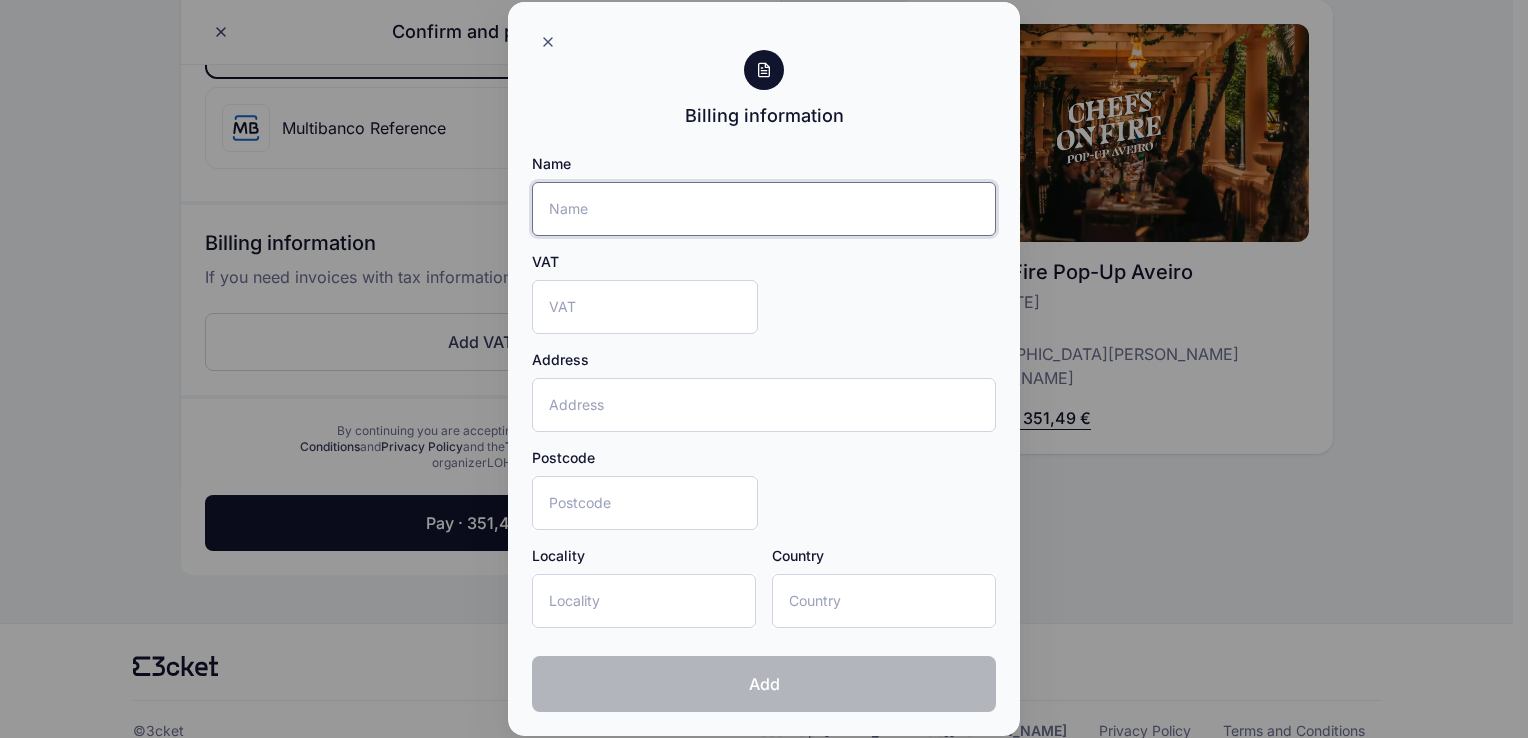 click on "Name" at bounding box center (764, 209) 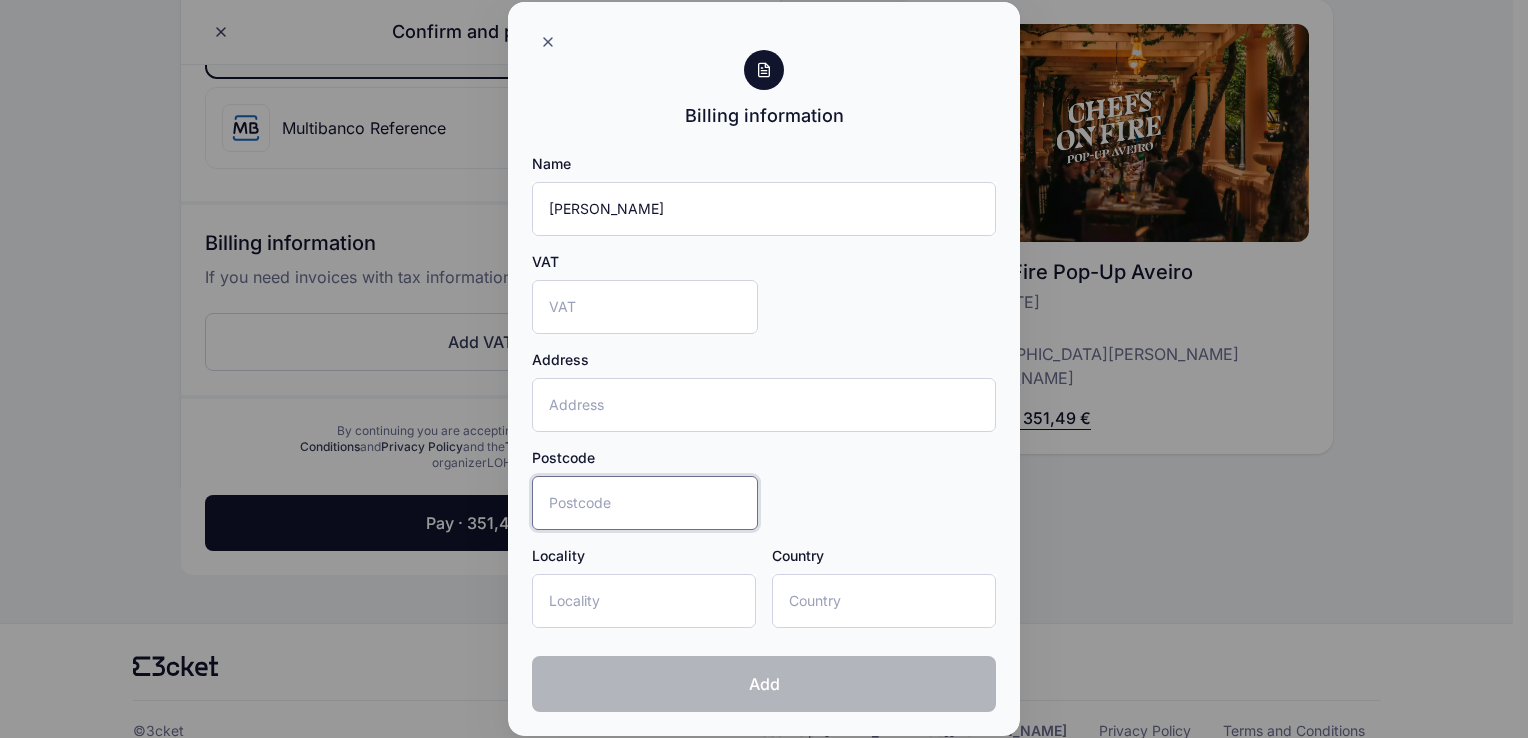 type on "3600292" 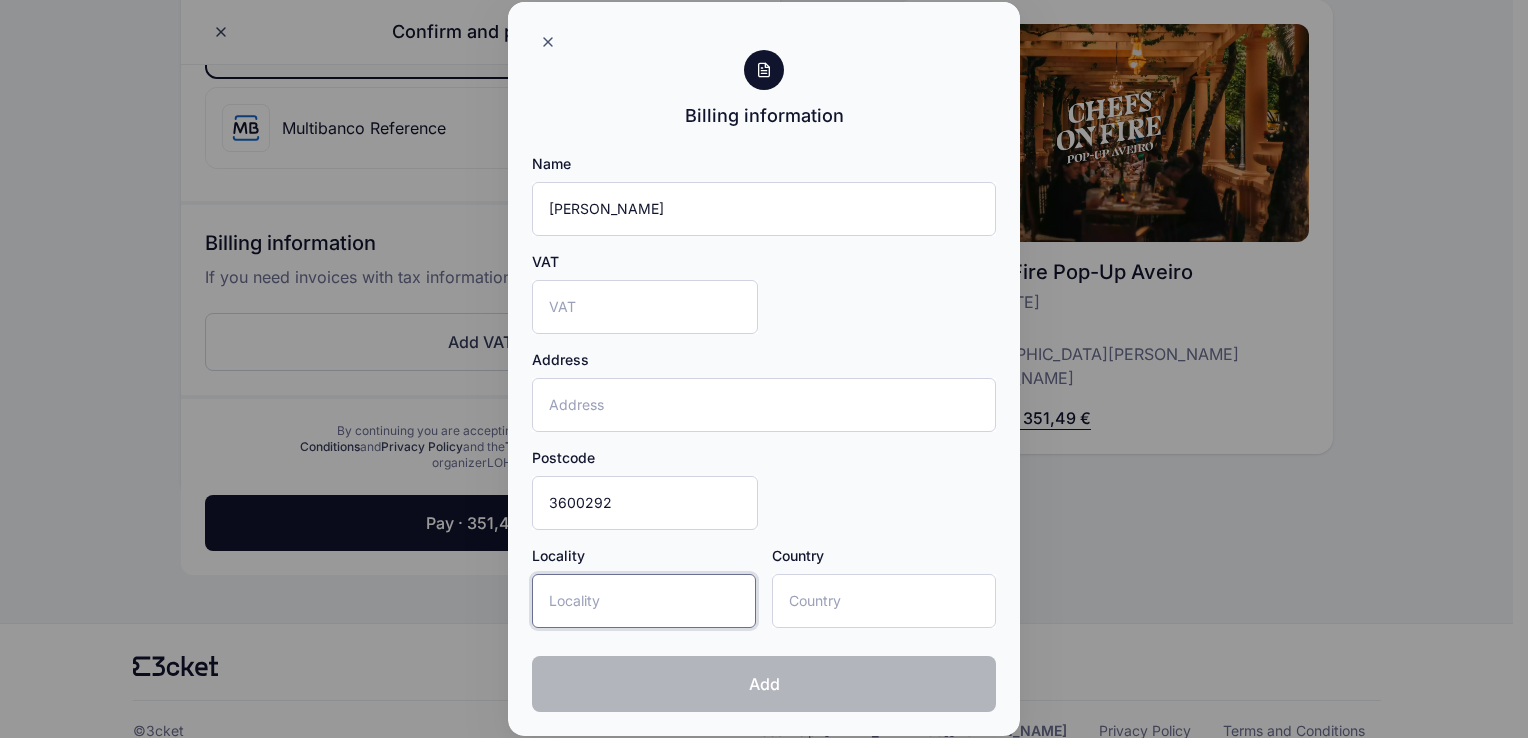 type on "[PERSON_NAME] daire" 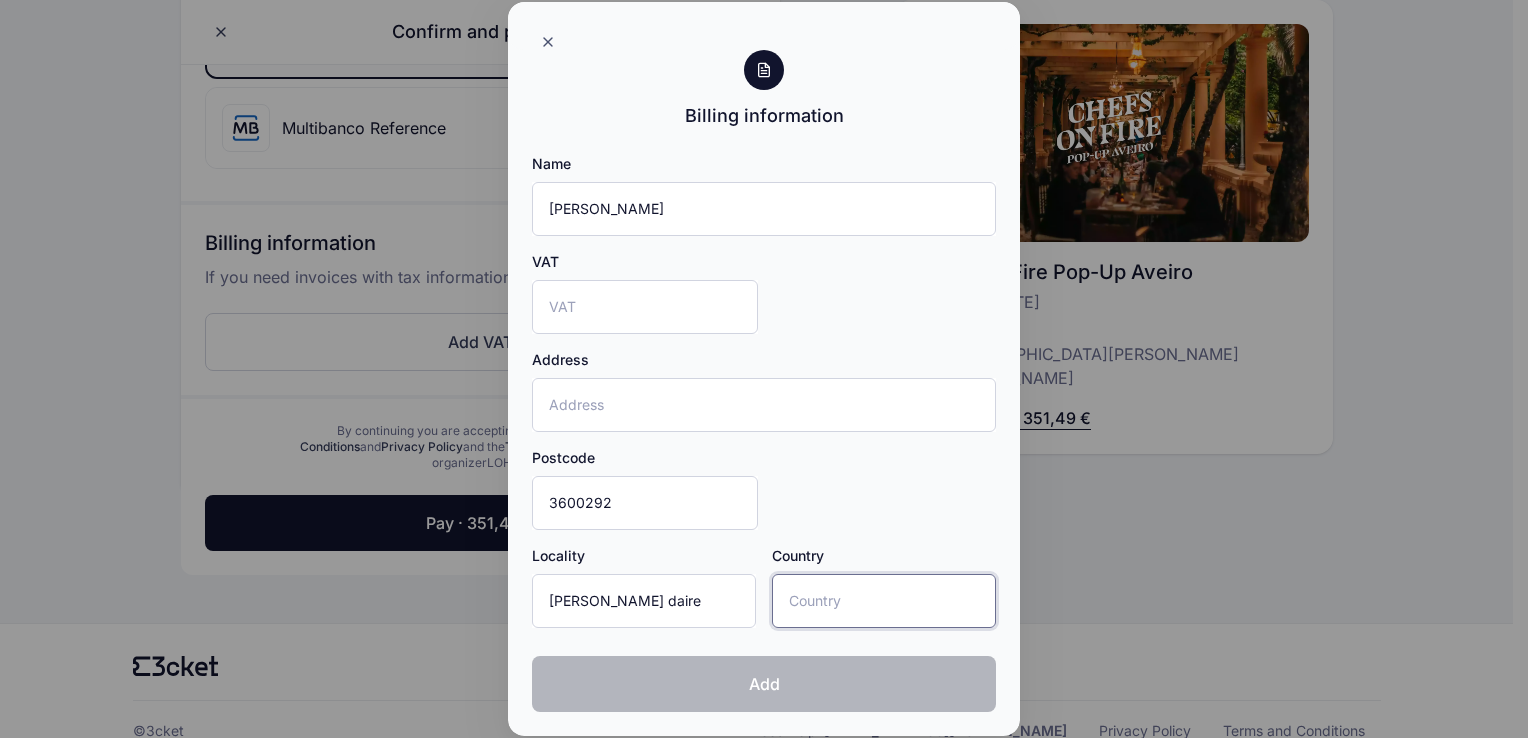 type on "[GEOGRAPHIC_DATA]" 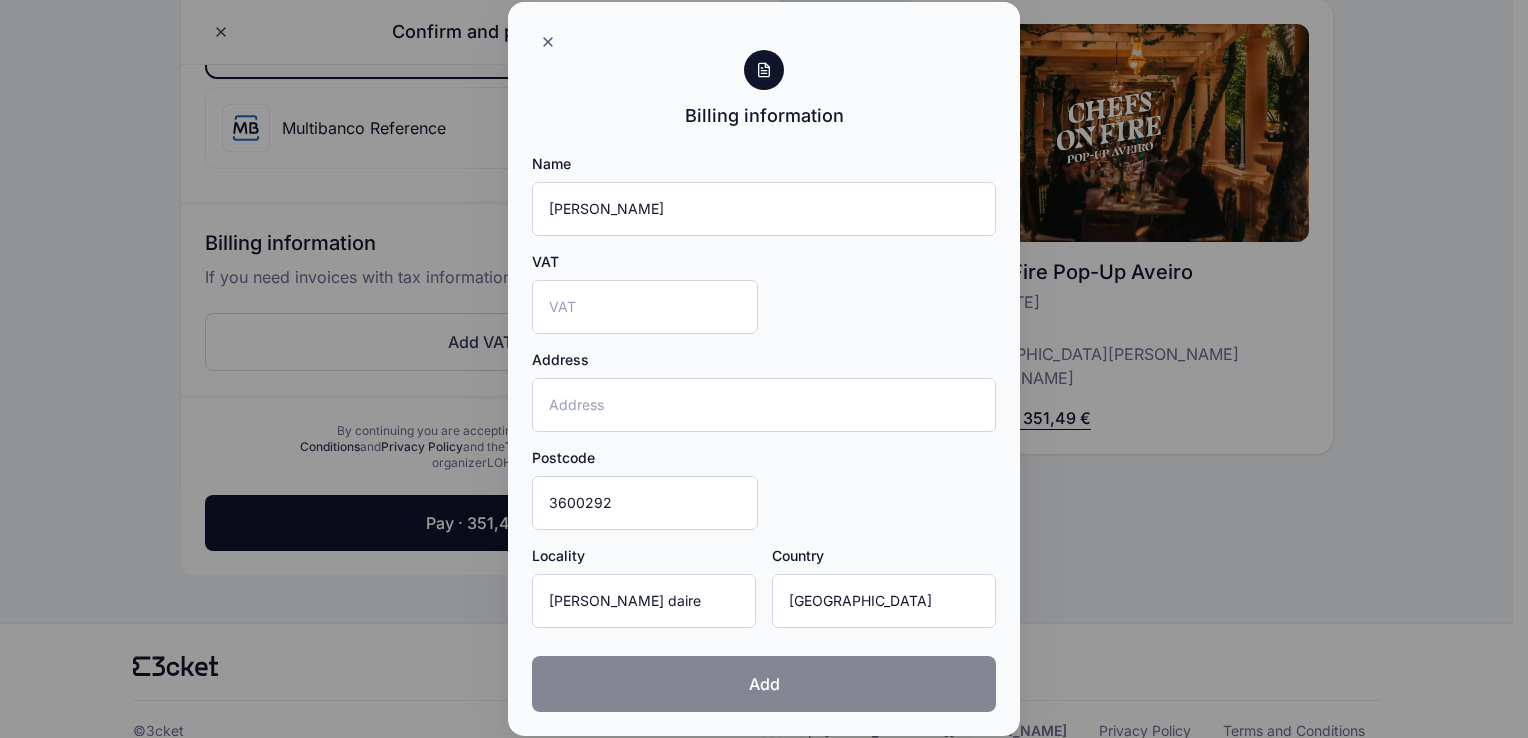 click on "Add" at bounding box center [764, 684] 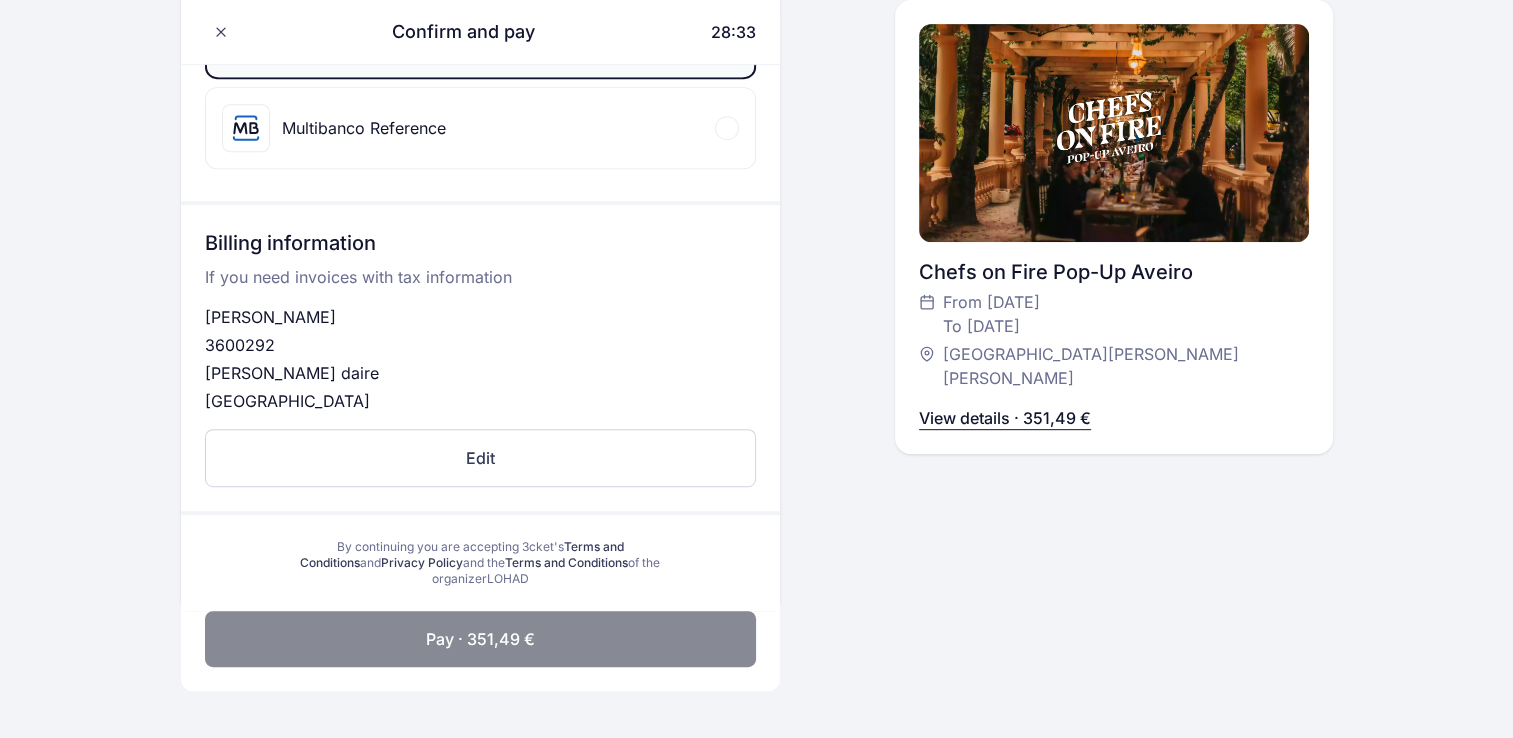 click on "Pay · 351,49 €" at bounding box center [480, 639] 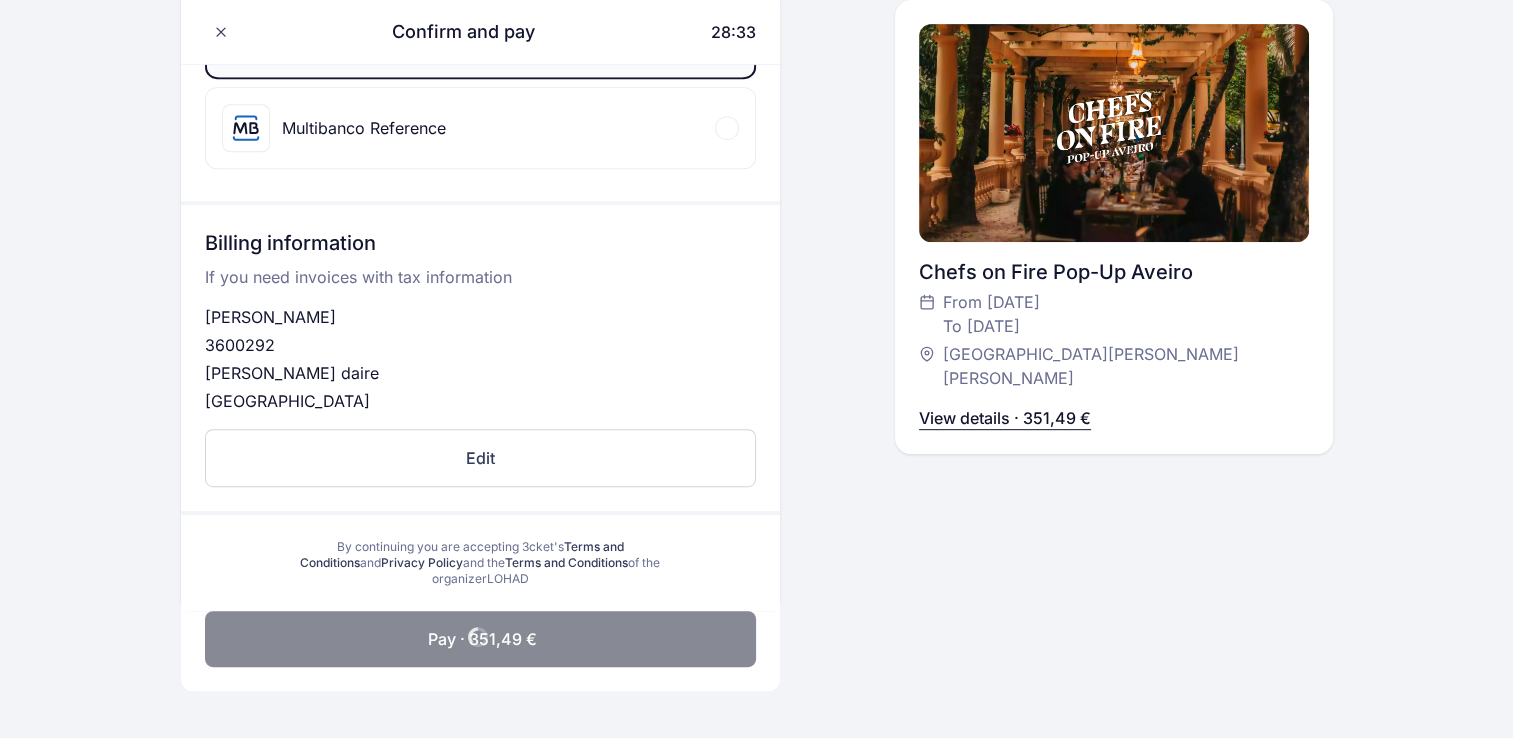 scroll, scrollTop: 531, scrollLeft: 0, axis: vertical 